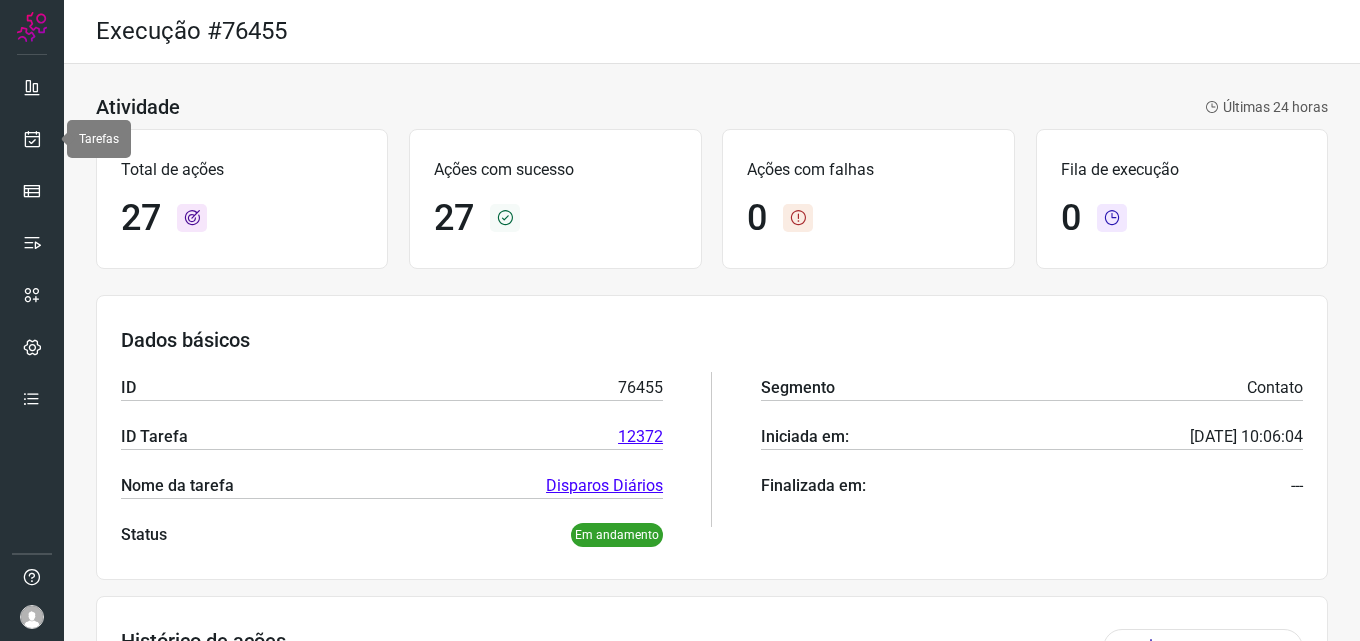 click at bounding box center [32, 139] 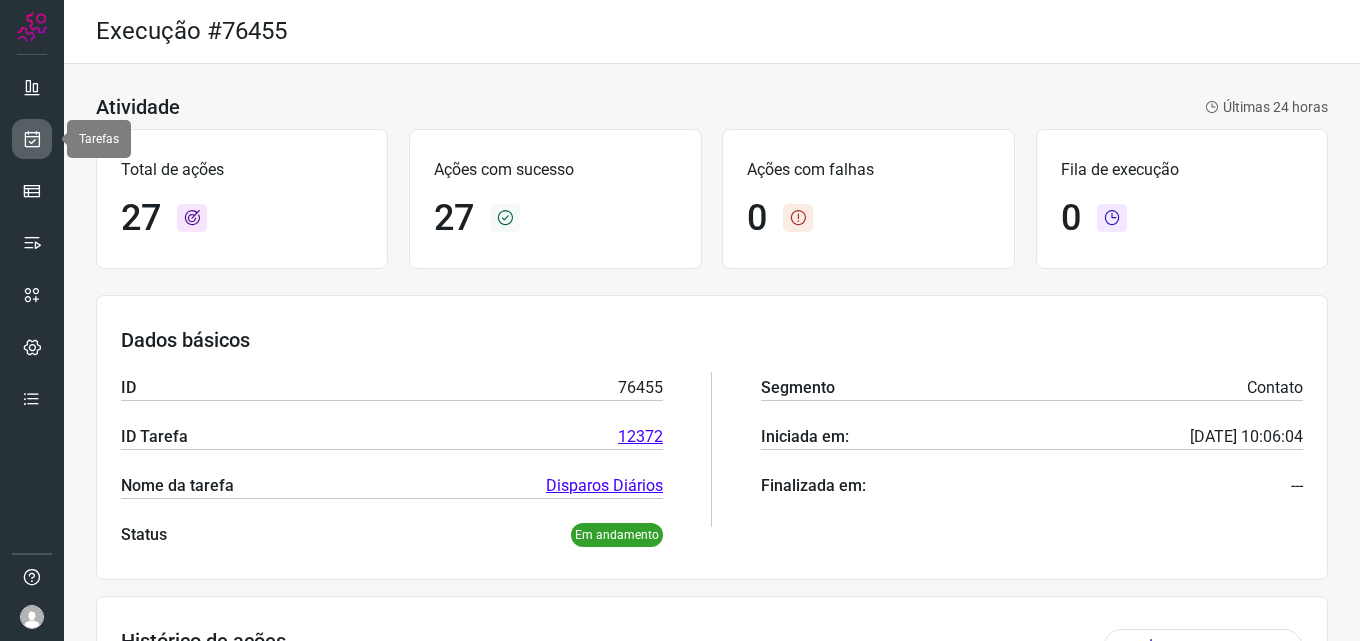 scroll, scrollTop: 0, scrollLeft: 0, axis: both 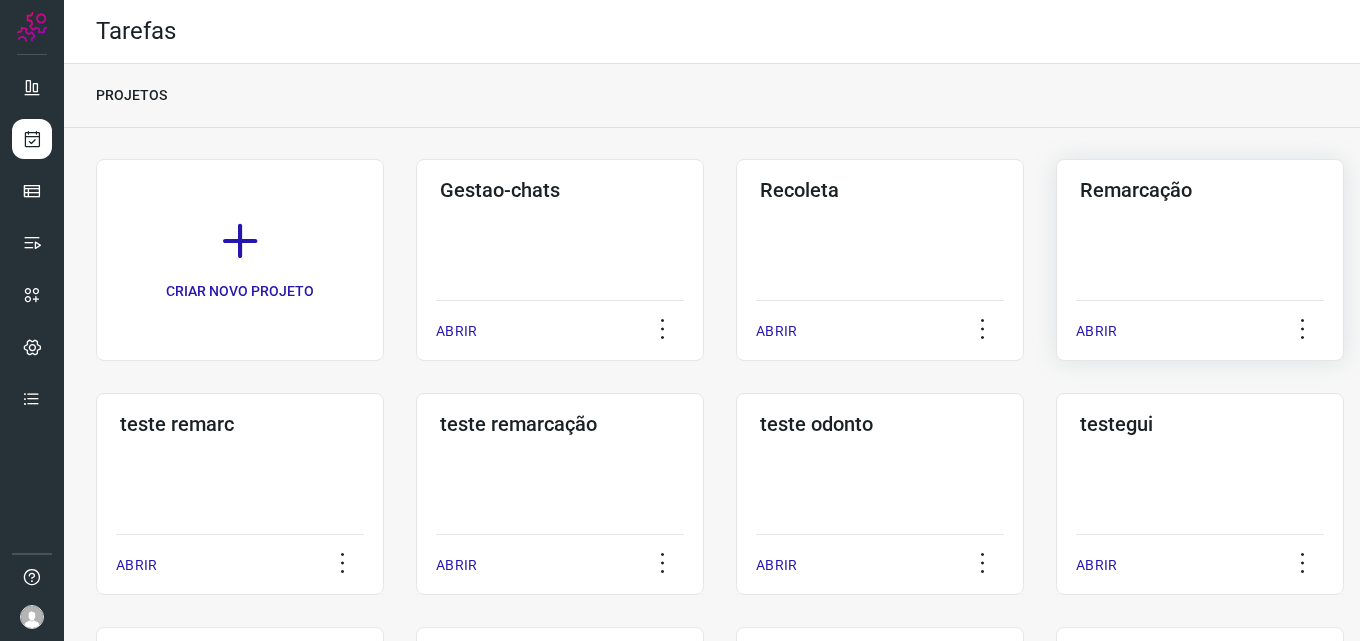 click on "Remarcação  ABRIR" 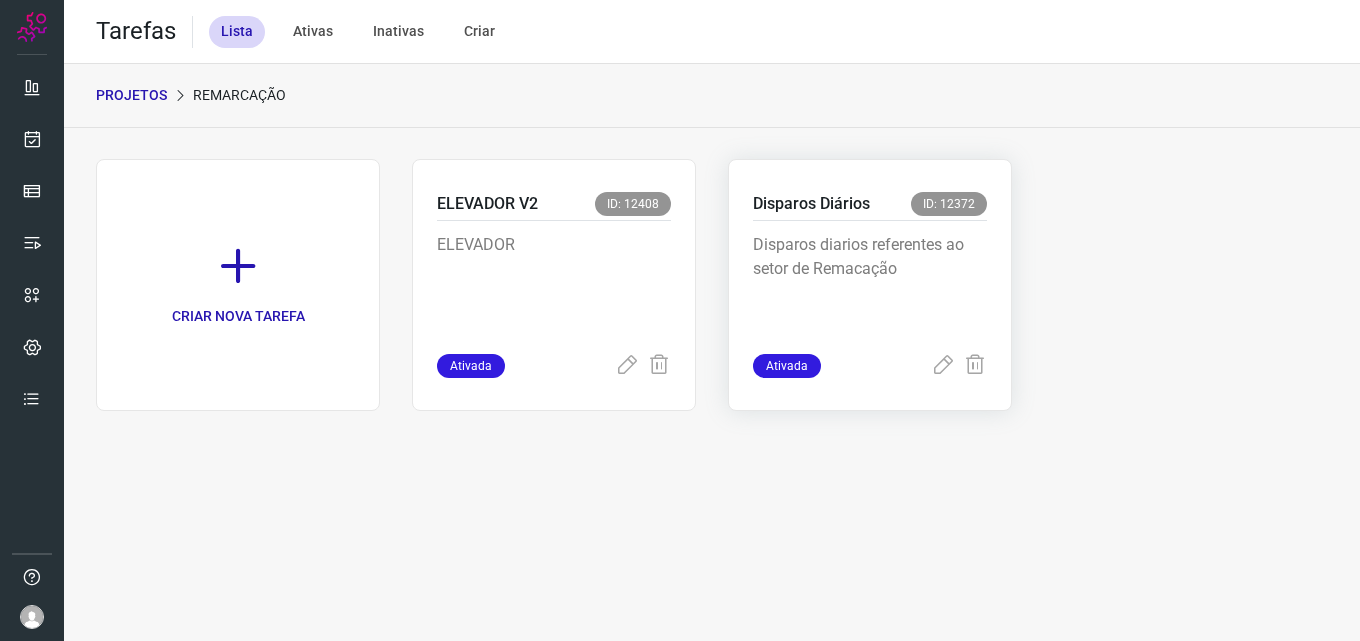 click on "Disparos diarios referentes ao setor de Remacação" at bounding box center [870, 283] 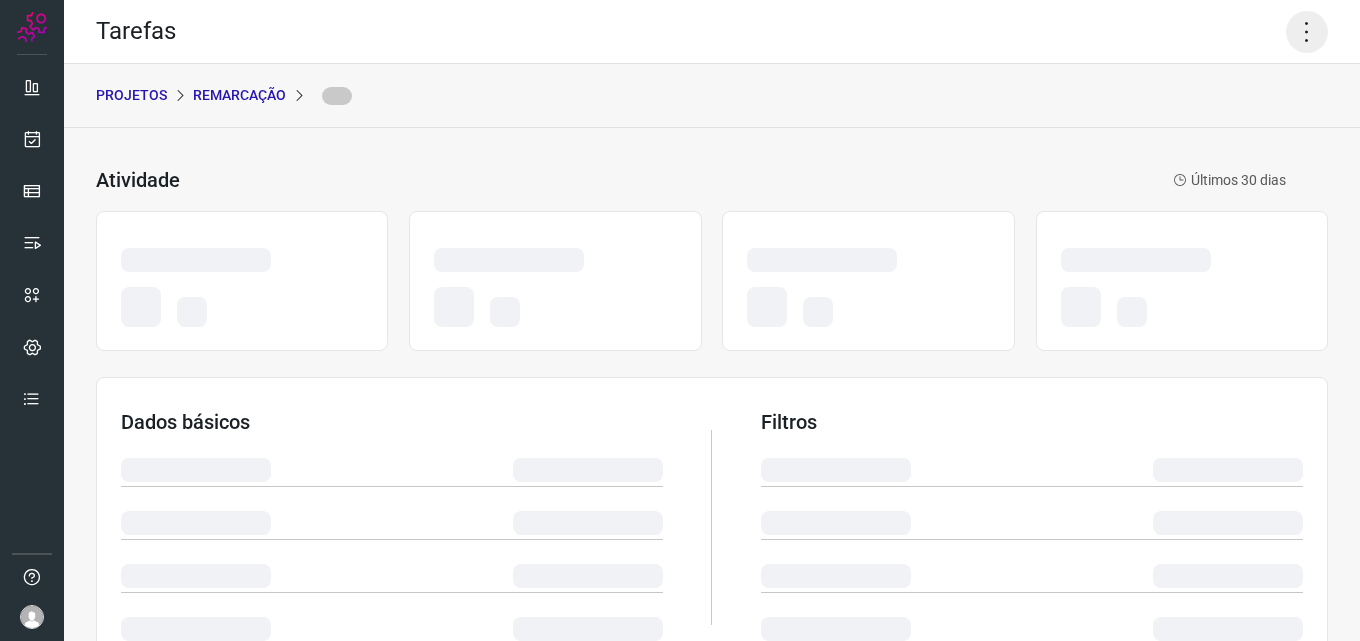 click 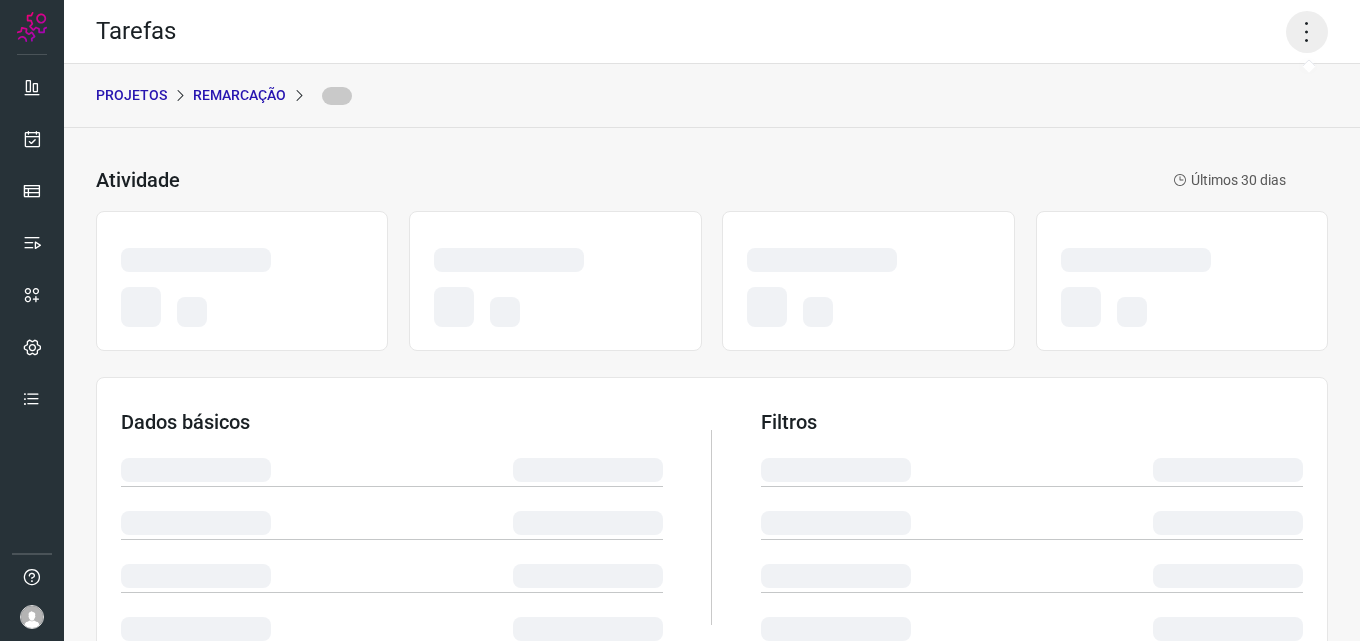 click 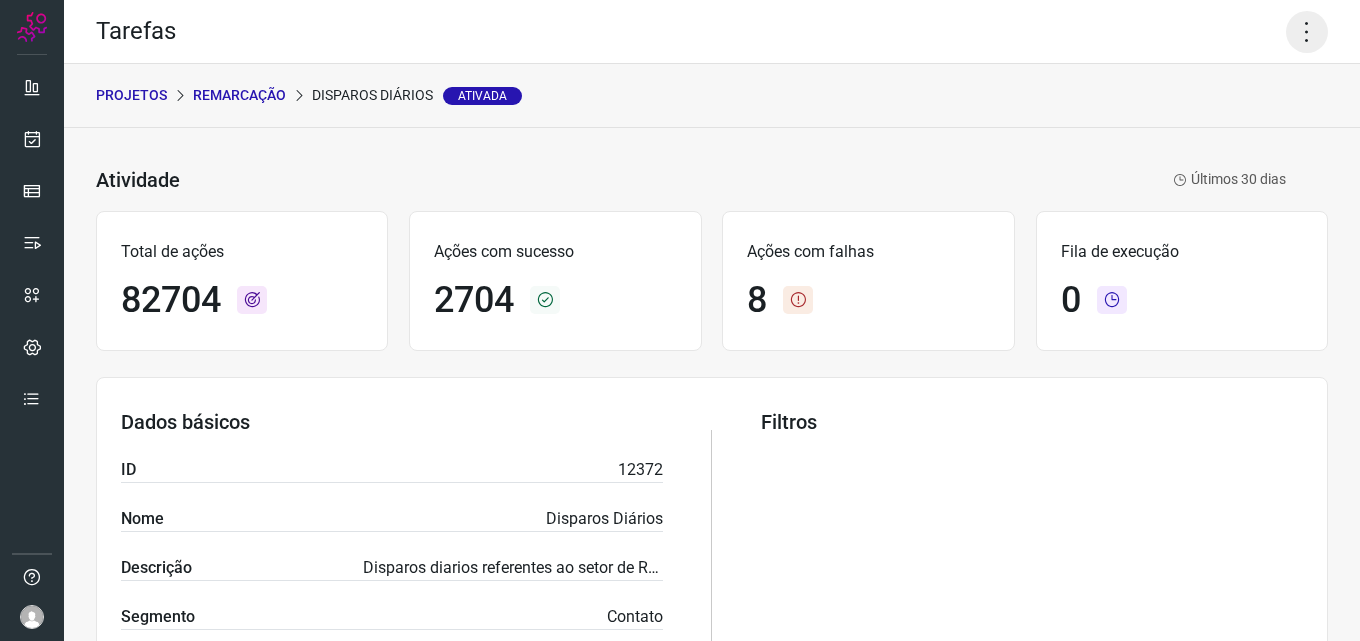 click 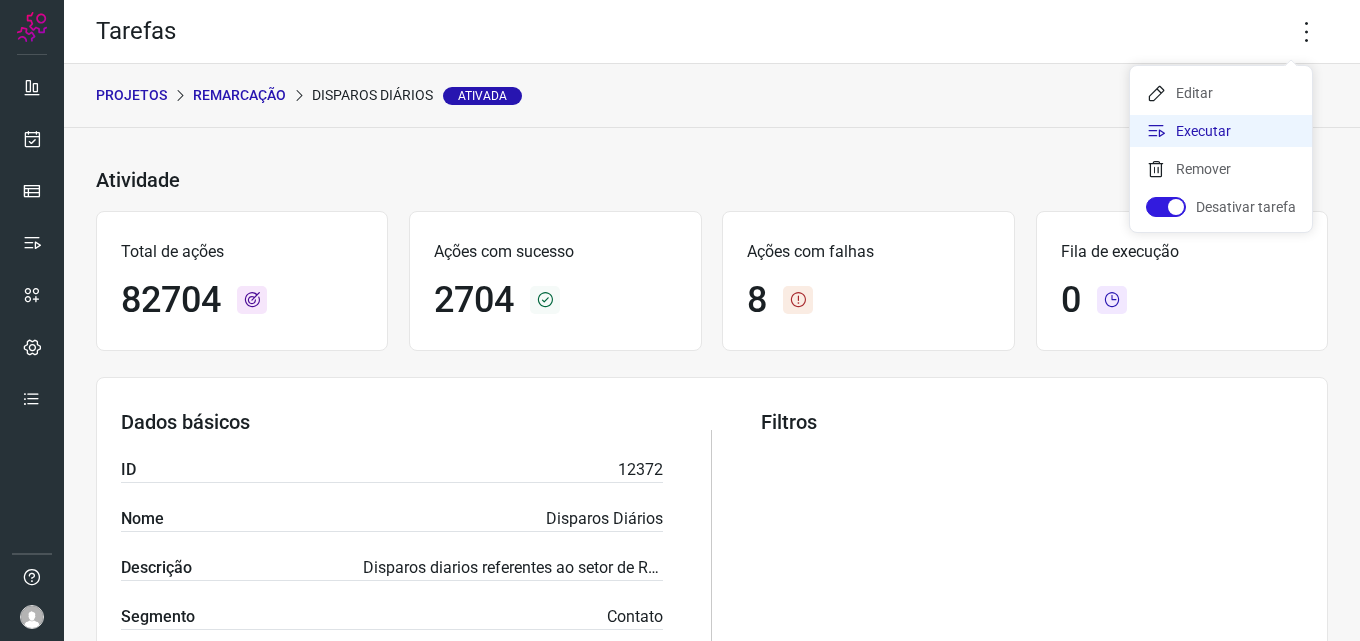 click on "Executar" 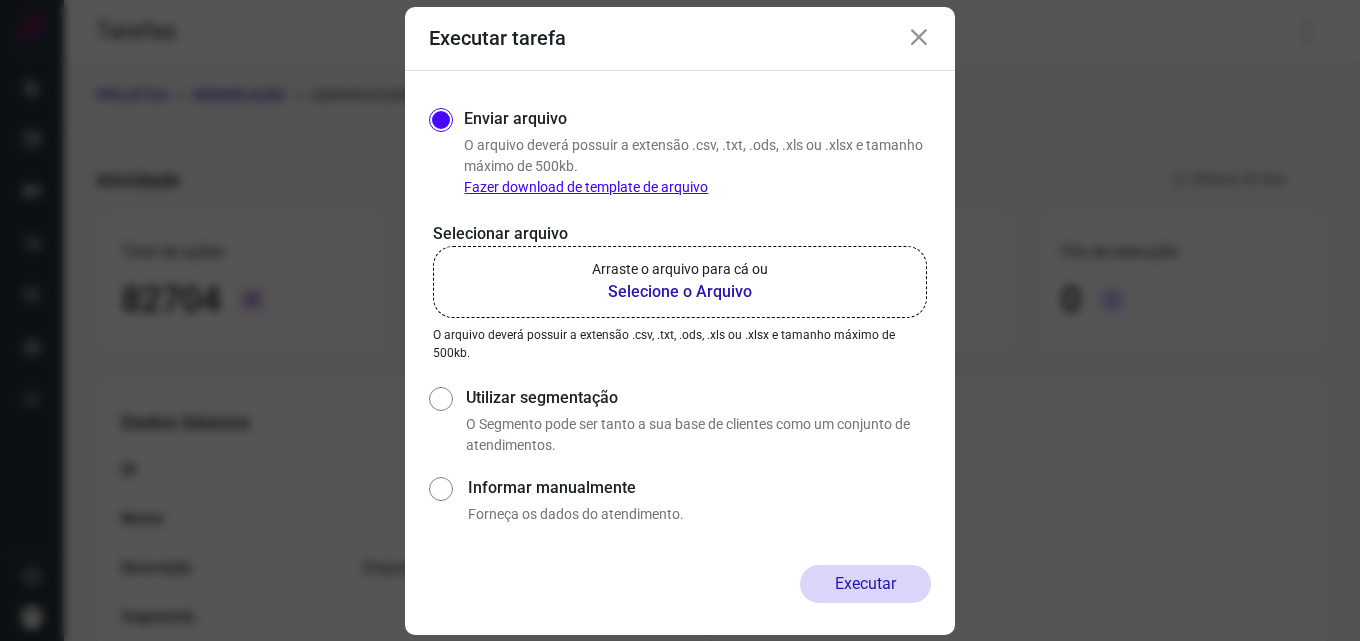 click on "Selecione o Arquivo" at bounding box center (680, 292) 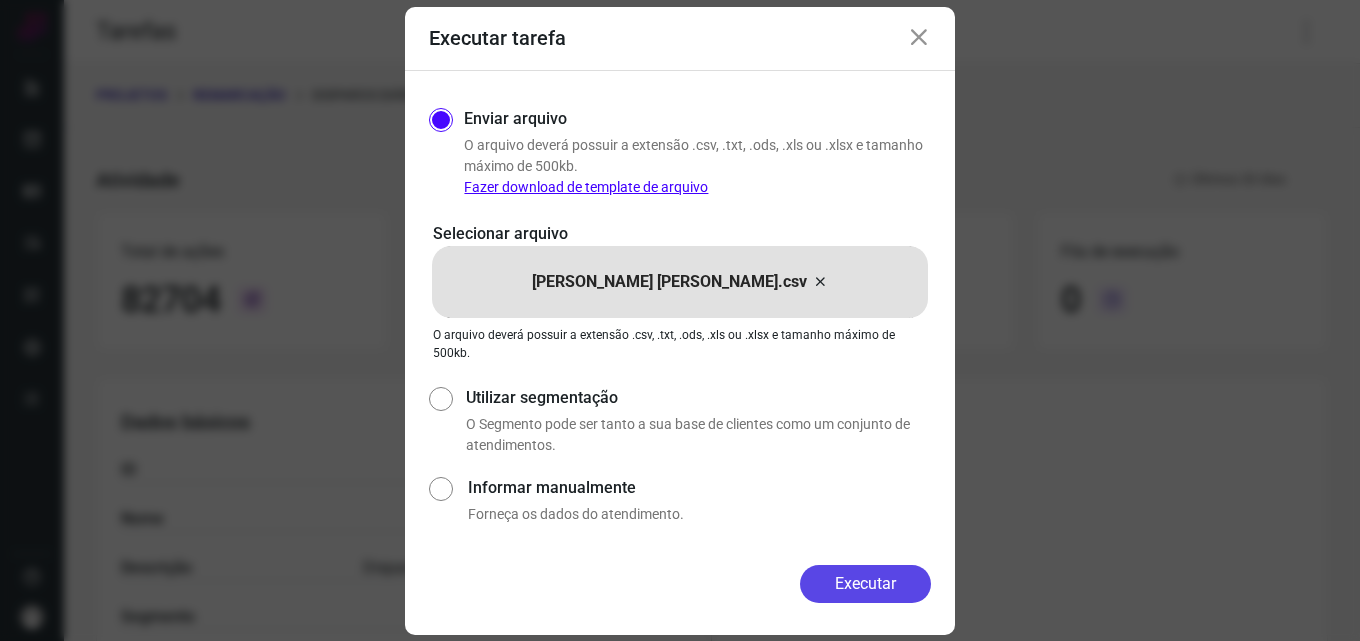 click on "Executar" at bounding box center (865, 584) 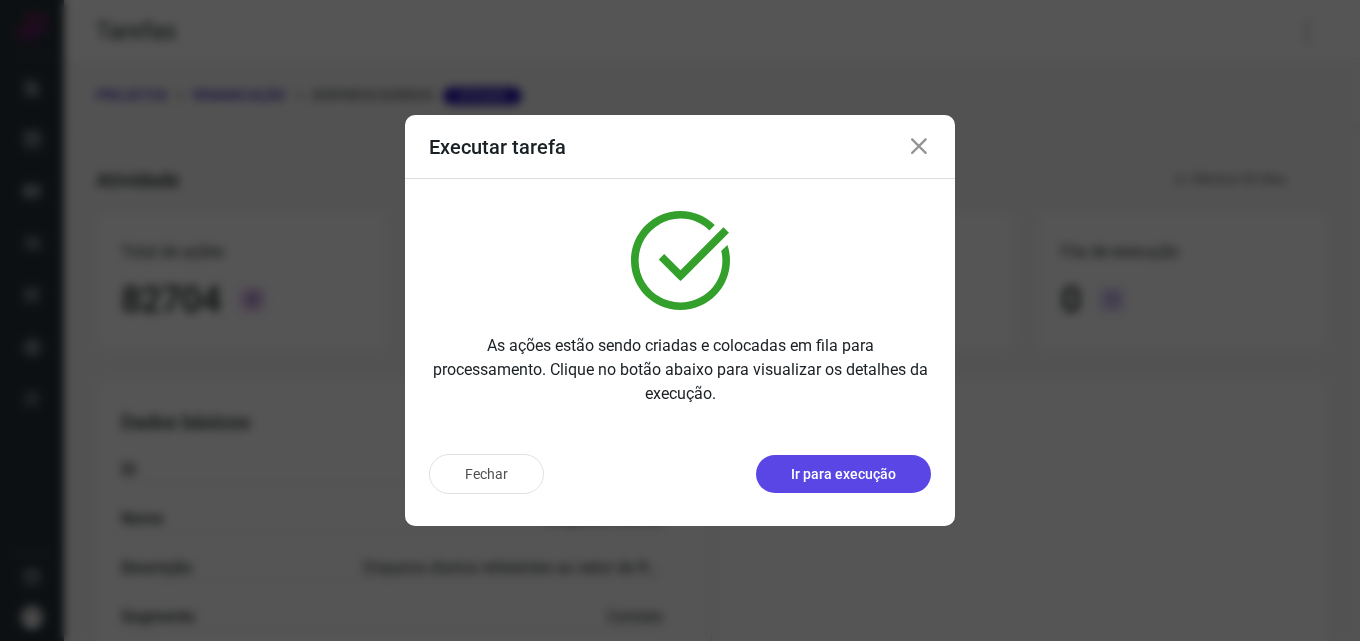 click on "Ir para execução" at bounding box center [843, 474] 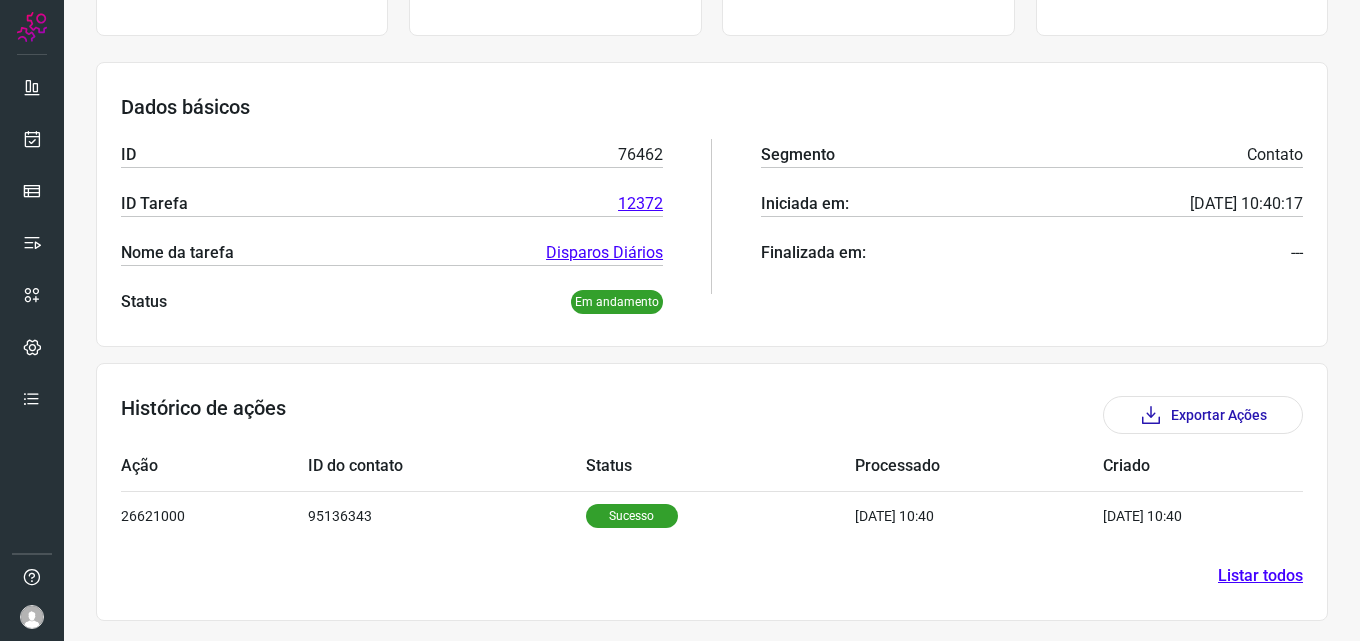 scroll, scrollTop: 0, scrollLeft: 0, axis: both 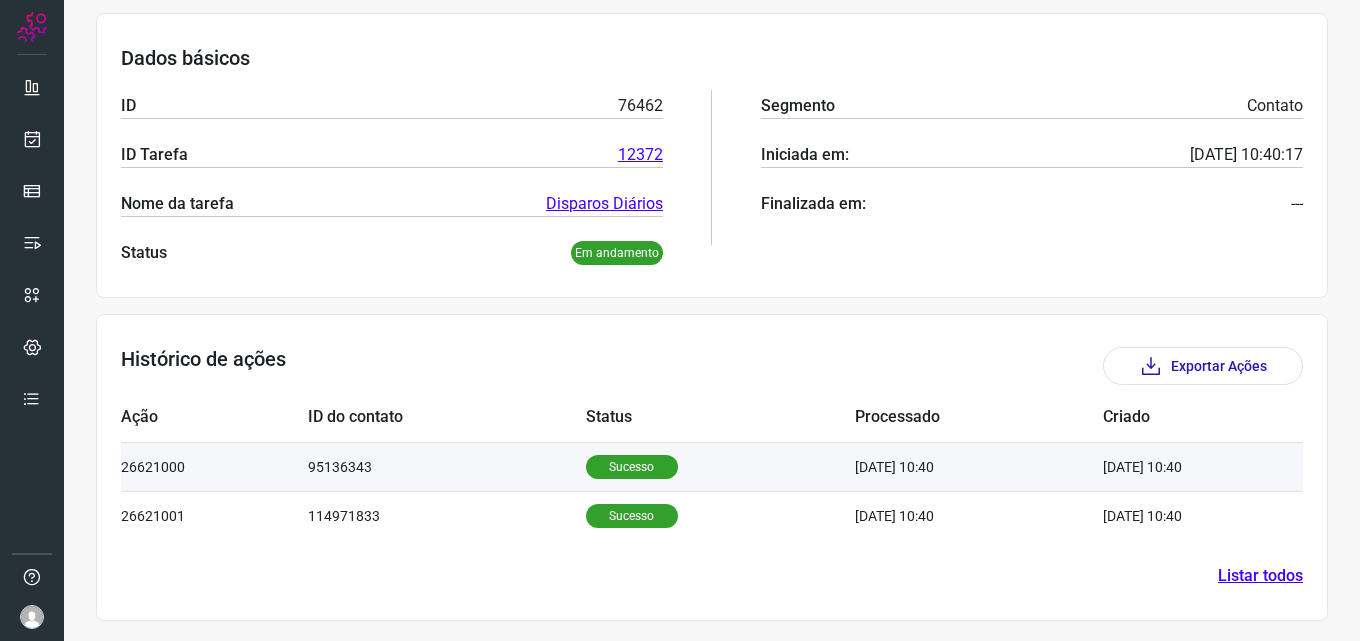click on "Sucesso" at bounding box center (632, 467) 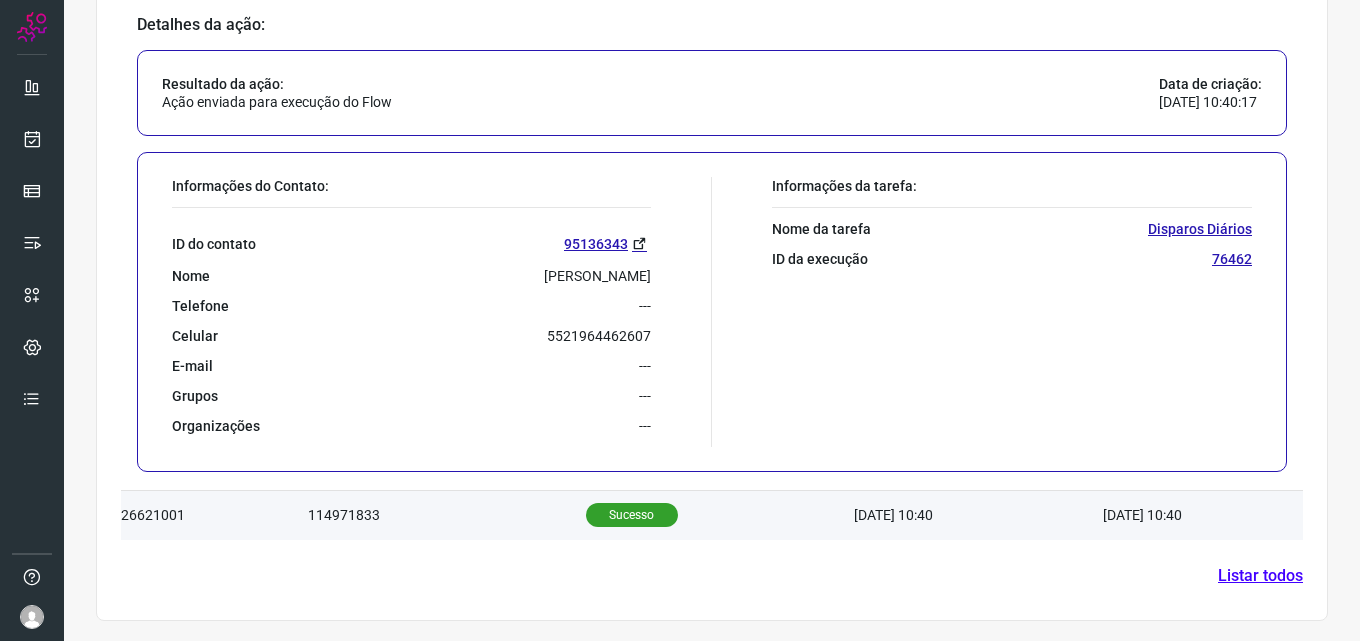 scroll, scrollTop: 768, scrollLeft: 0, axis: vertical 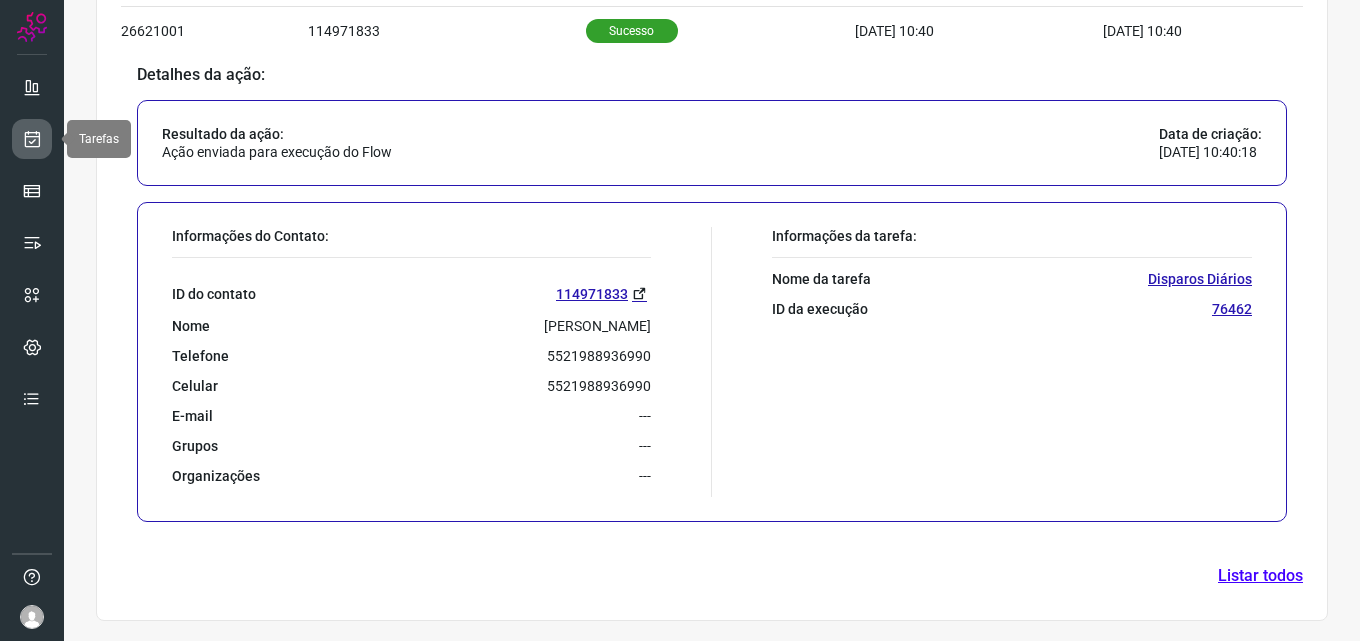 click at bounding box center (32, 139) 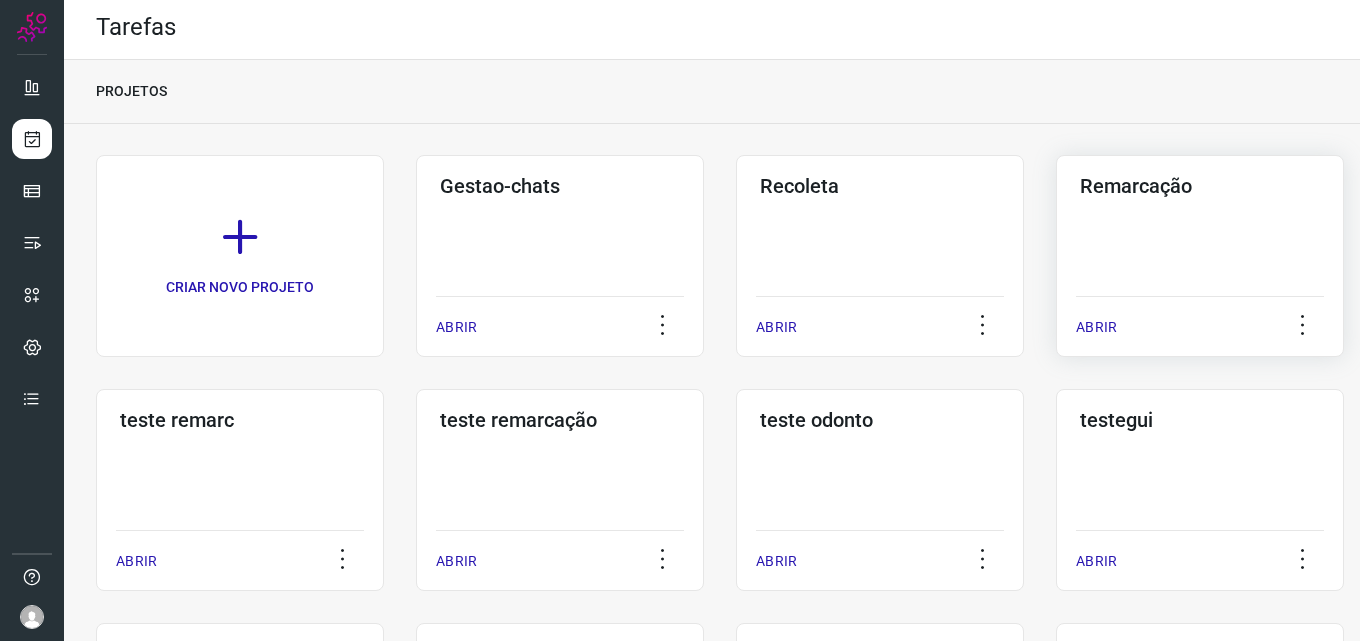 click on "Remarcação  ABRIR" 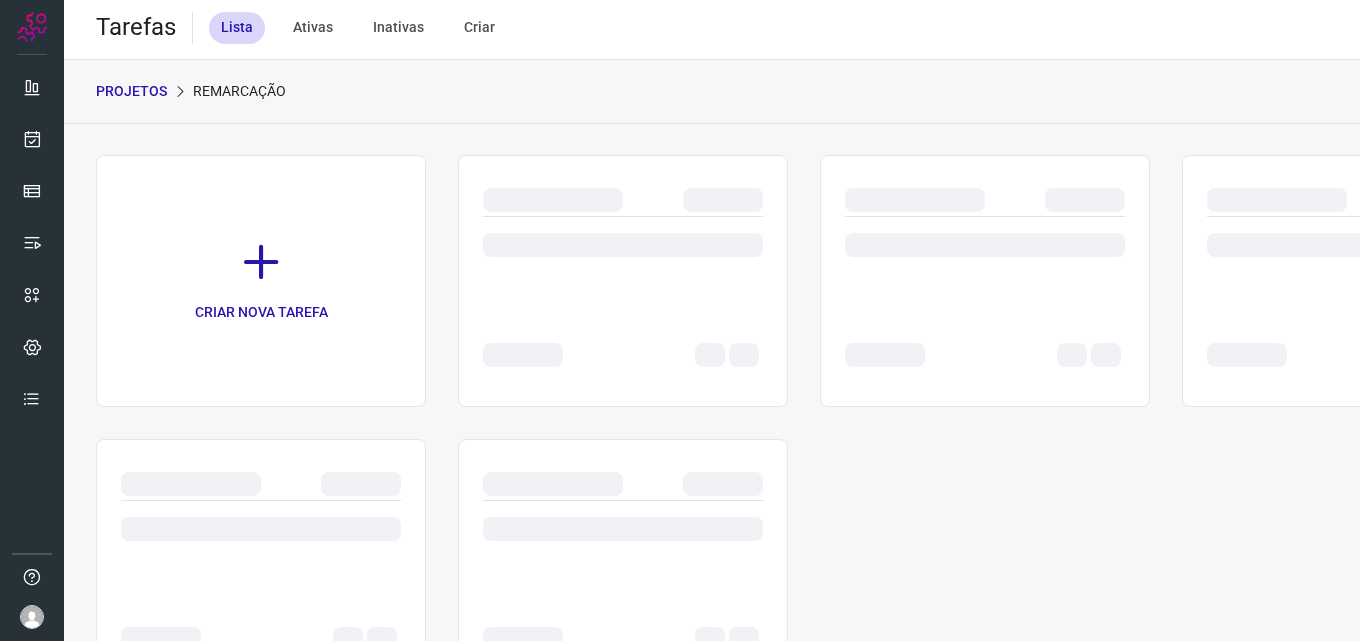 scroll, scrollTop: 0, scrollLeft: 0, axis: both 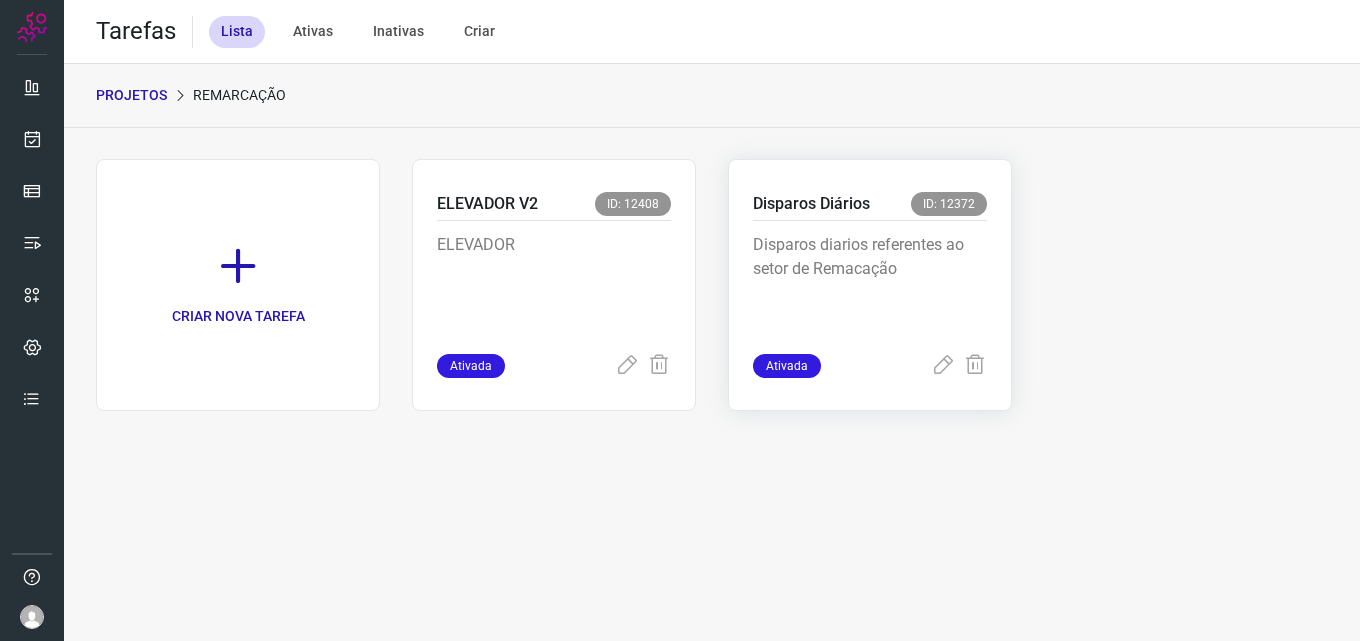 click on "Disparos diarios referentes ao setor de Remacação" at bounding box center (870, 283) 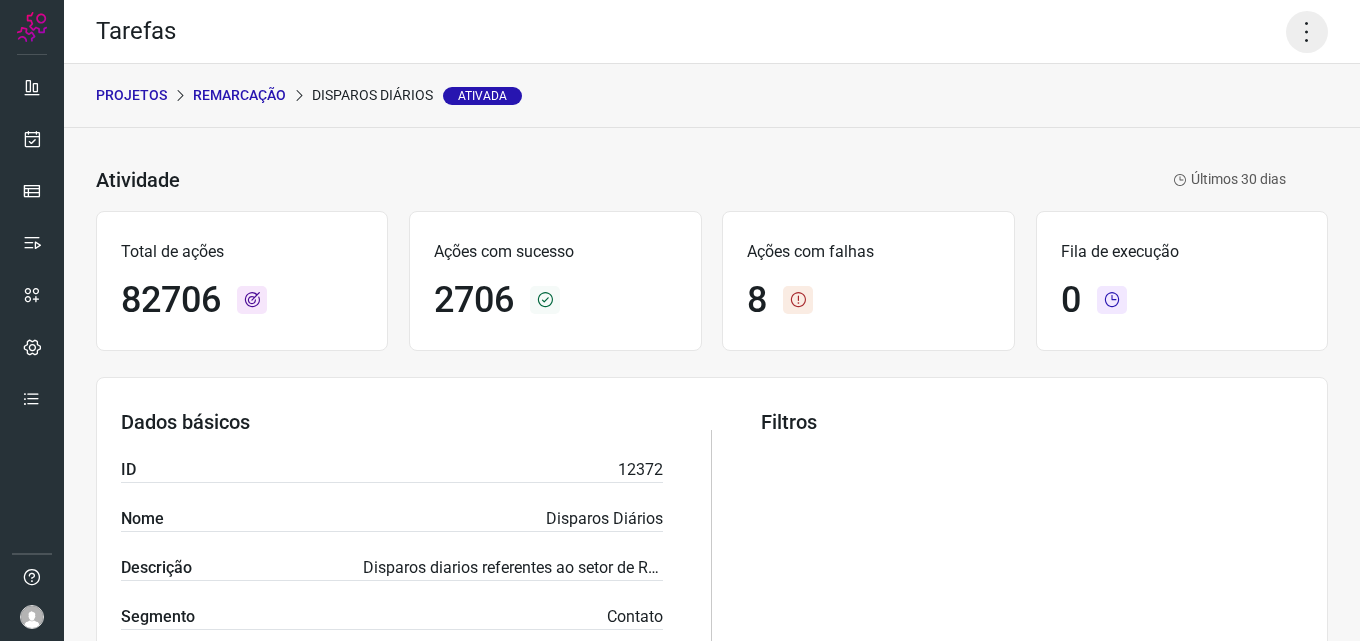 click 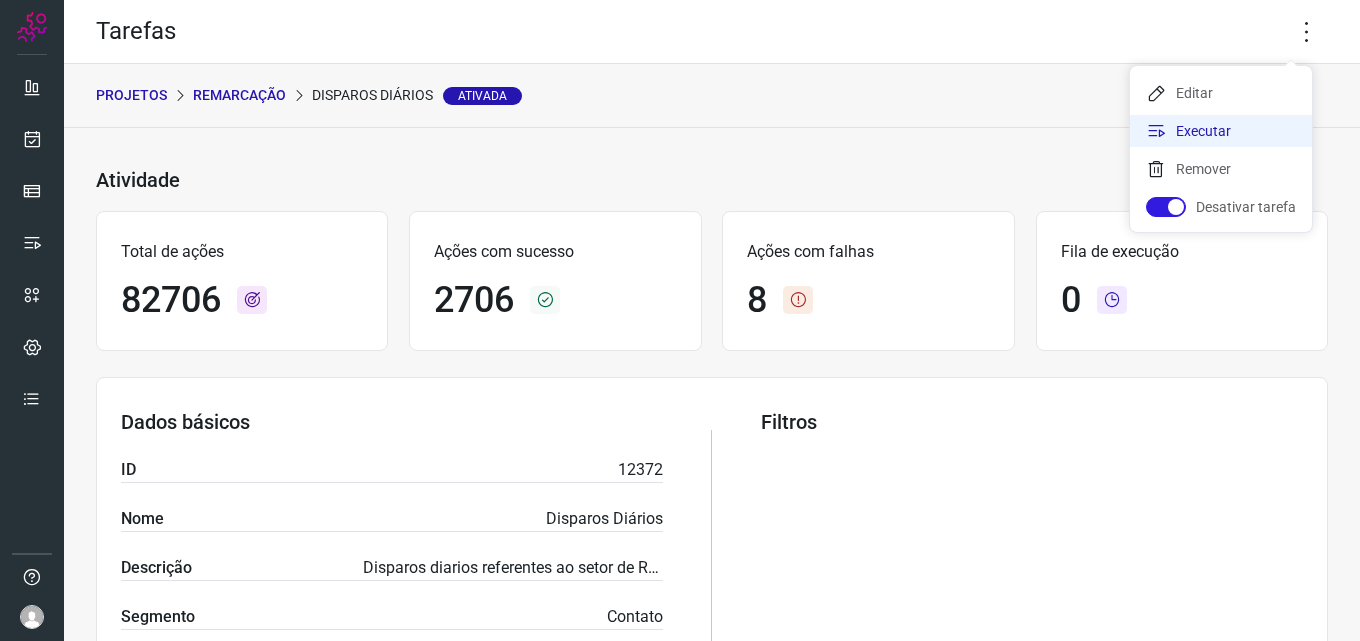 click on "Executar" 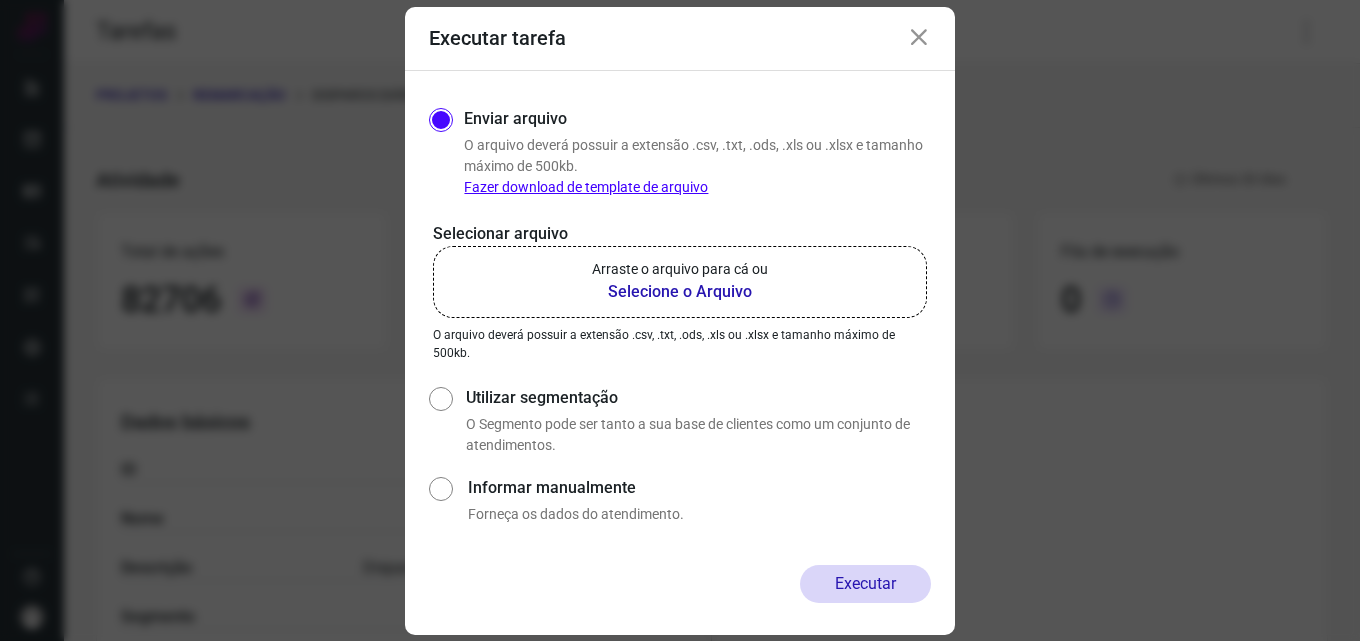 click on "Arraste o arquivo para cá ou" at bounding box center (680, 269) 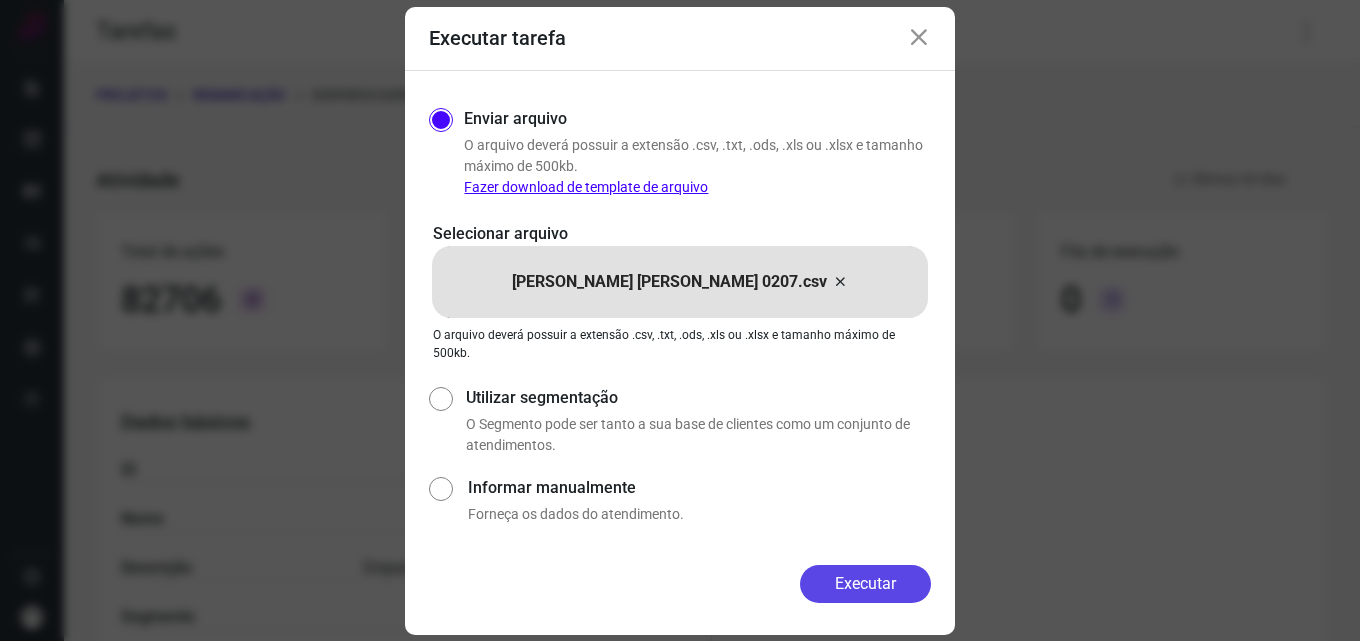 click on "Executar" at bounding box center (865, 584) 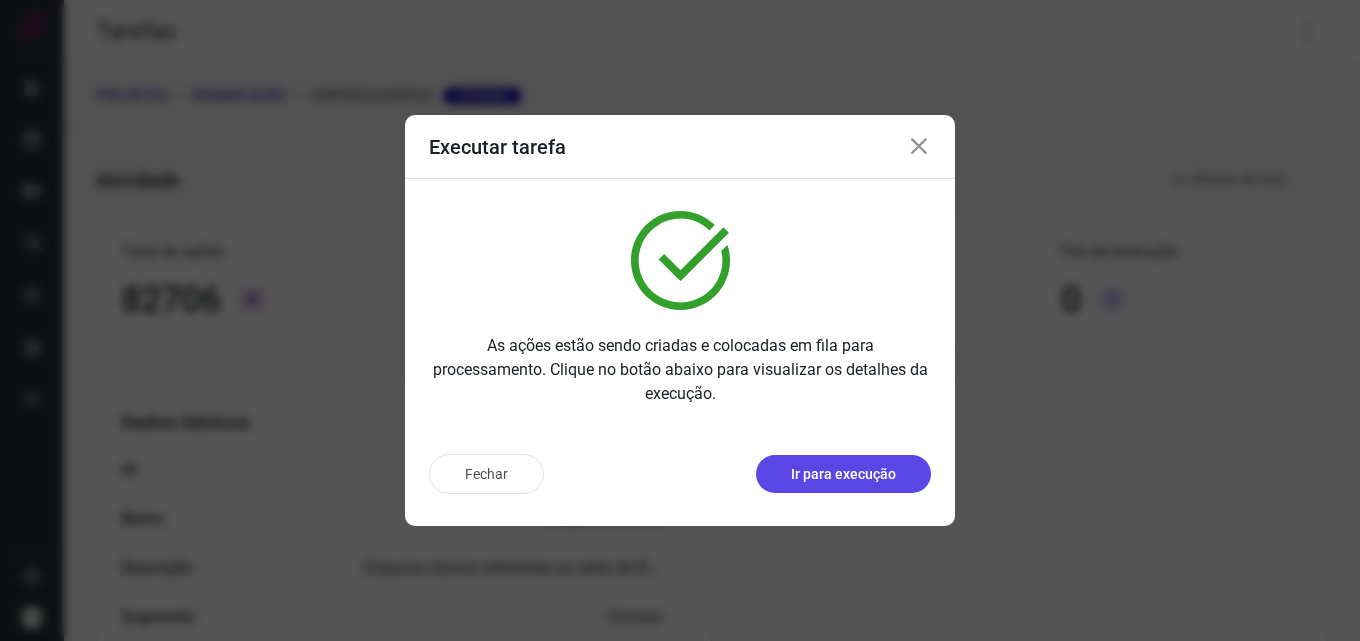 click on "Ir para execução" at bounding box center [843, 474] 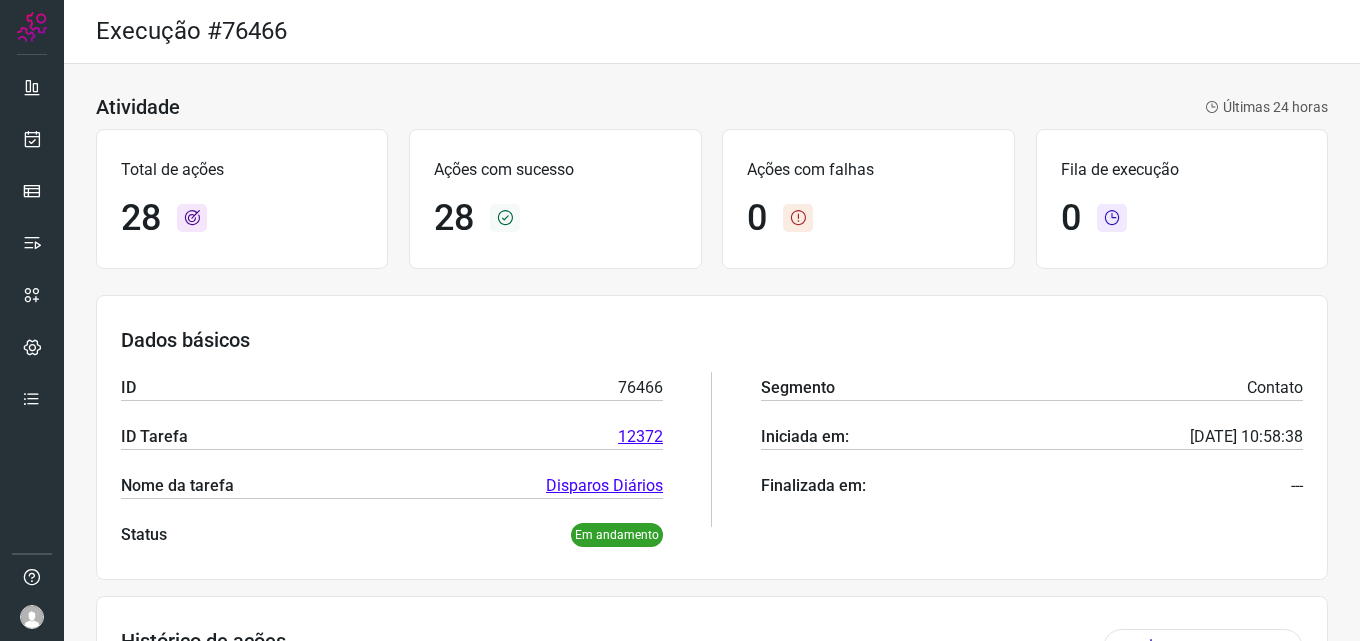 scroll, scrollTop: 0, scrollLeft: 0, axis: both 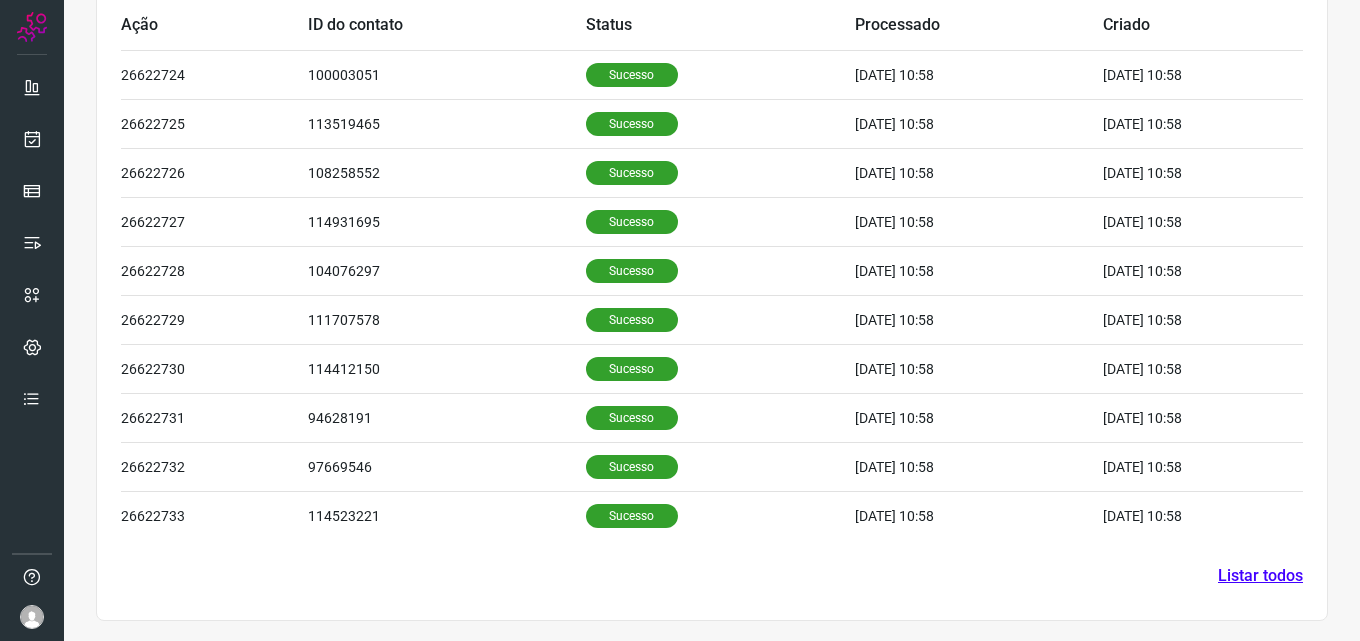 click on "Listar todos" at bounding box center [1260, 576] 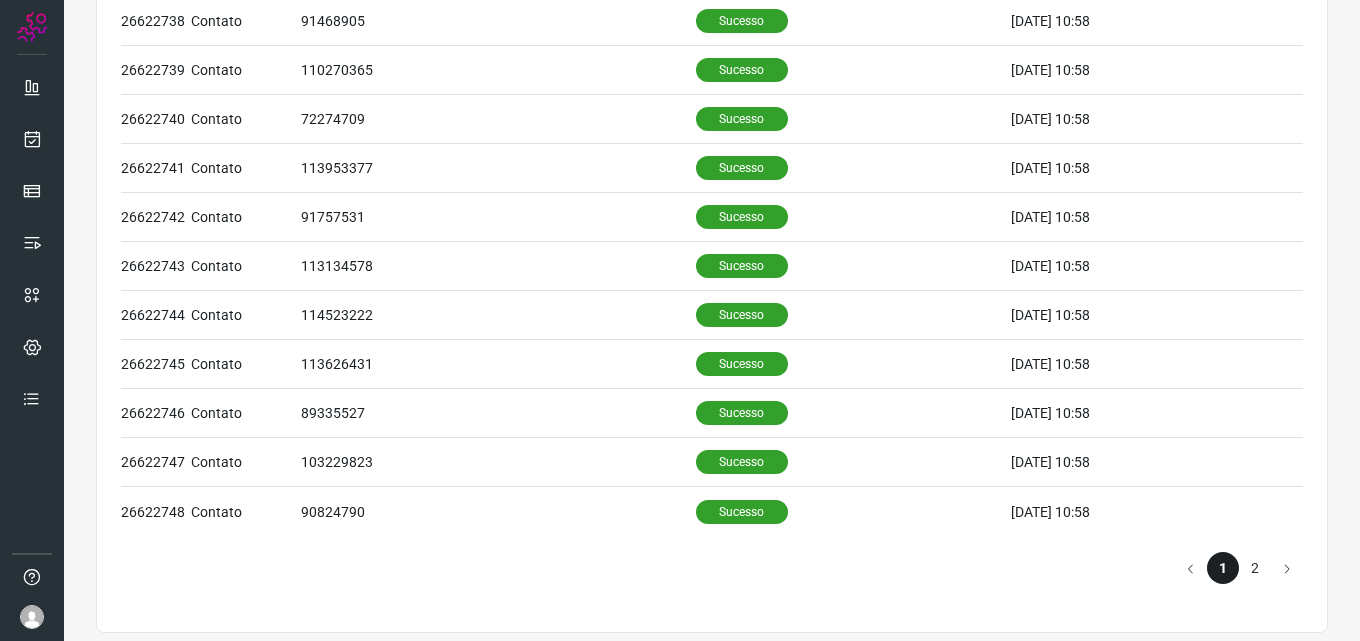 scroll, scrollTop: 876, scrollLeft: 0, axis: vertical 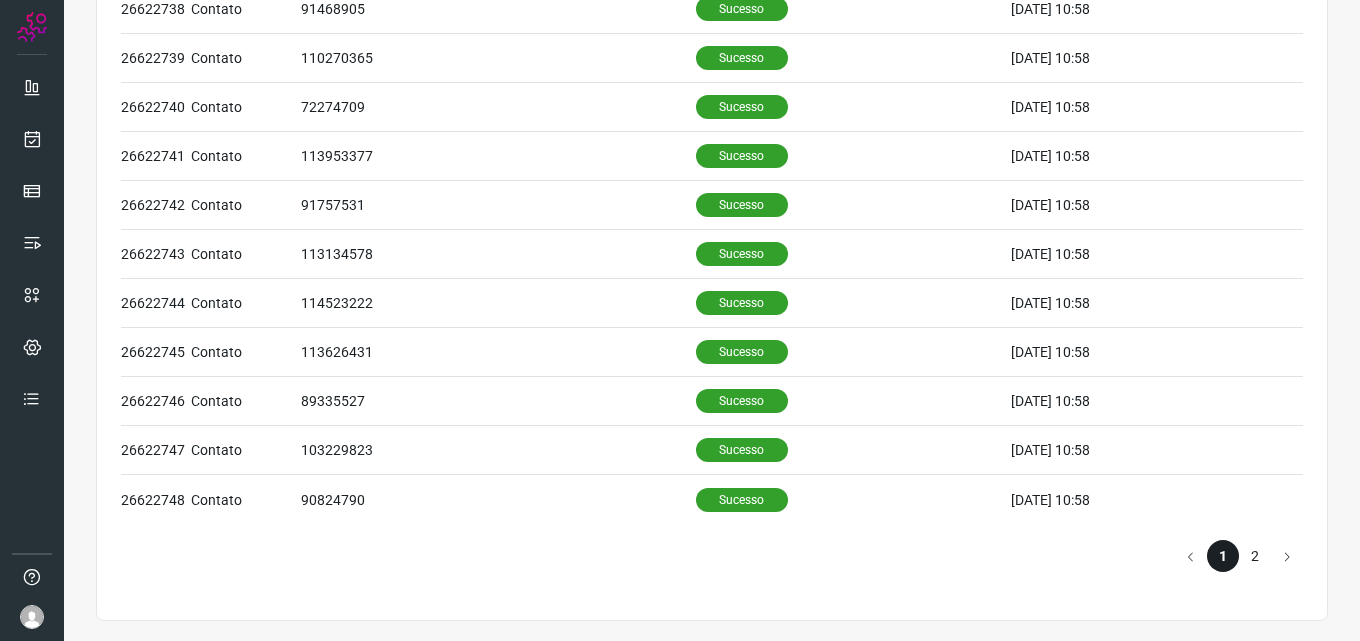click on "2" 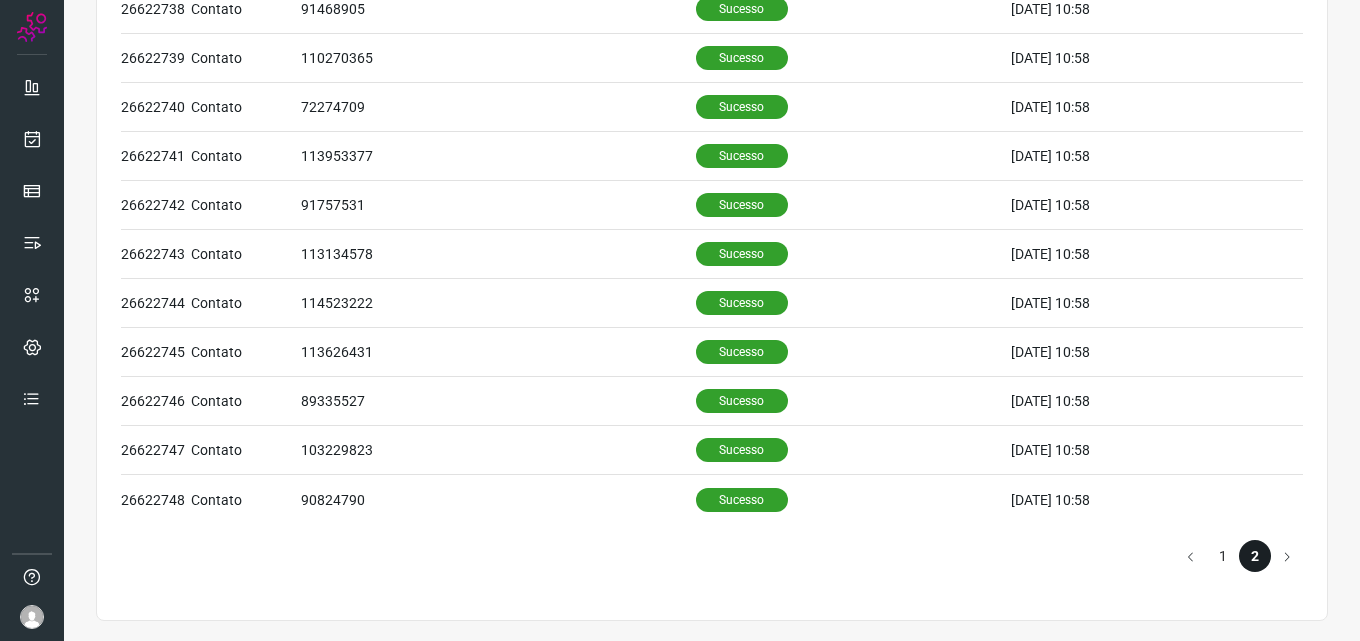scroll, scrollTop: 0, scrollLeft: 0, axis: both 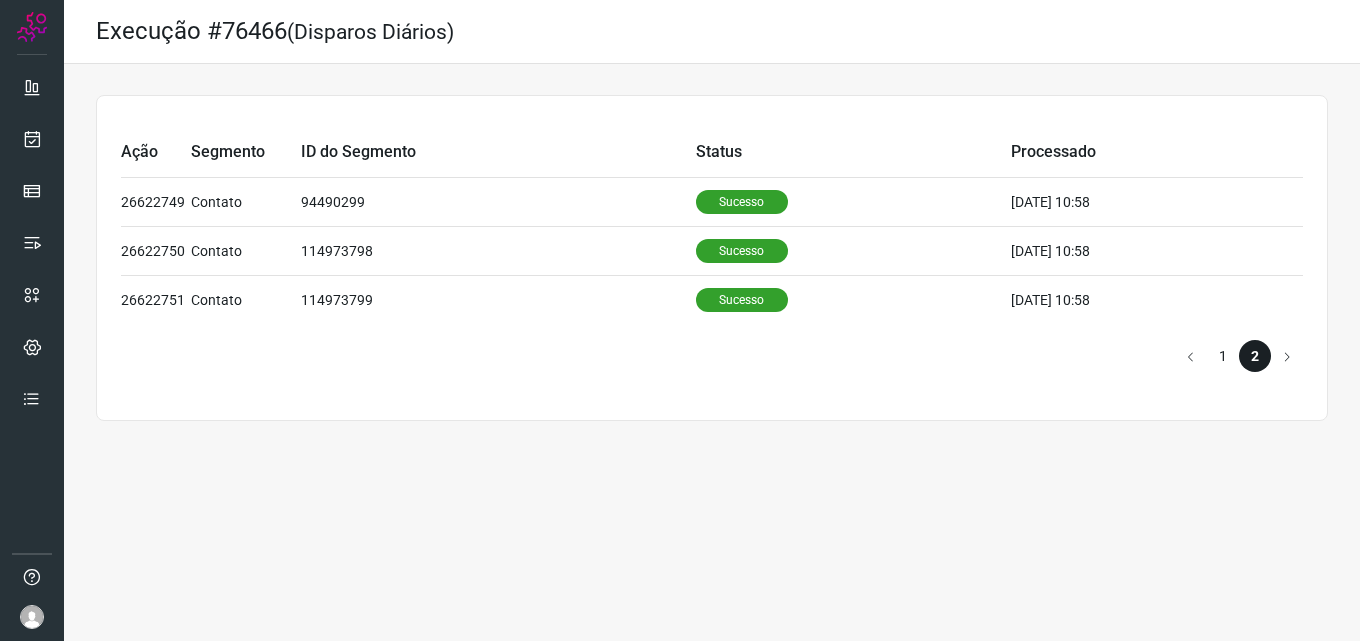 click on "1" at bounding box center (1223, 356) 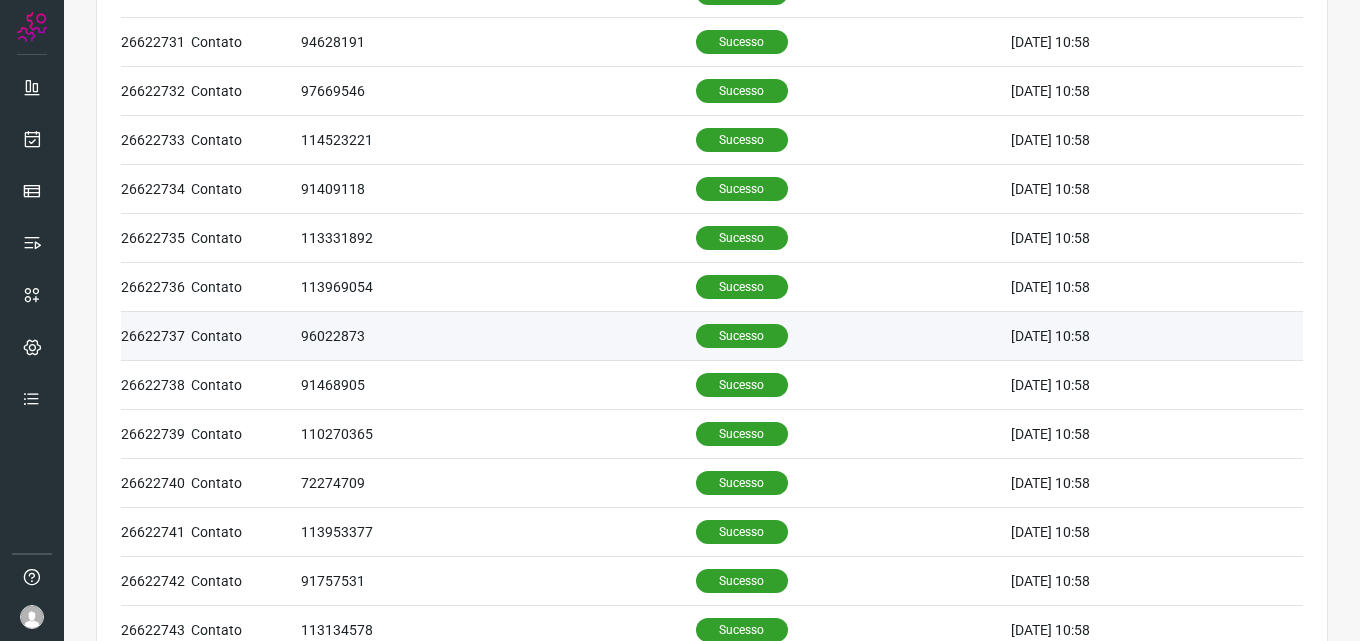 scroll, scrollTop: 876, scrollLeft: 0, axis: vertical 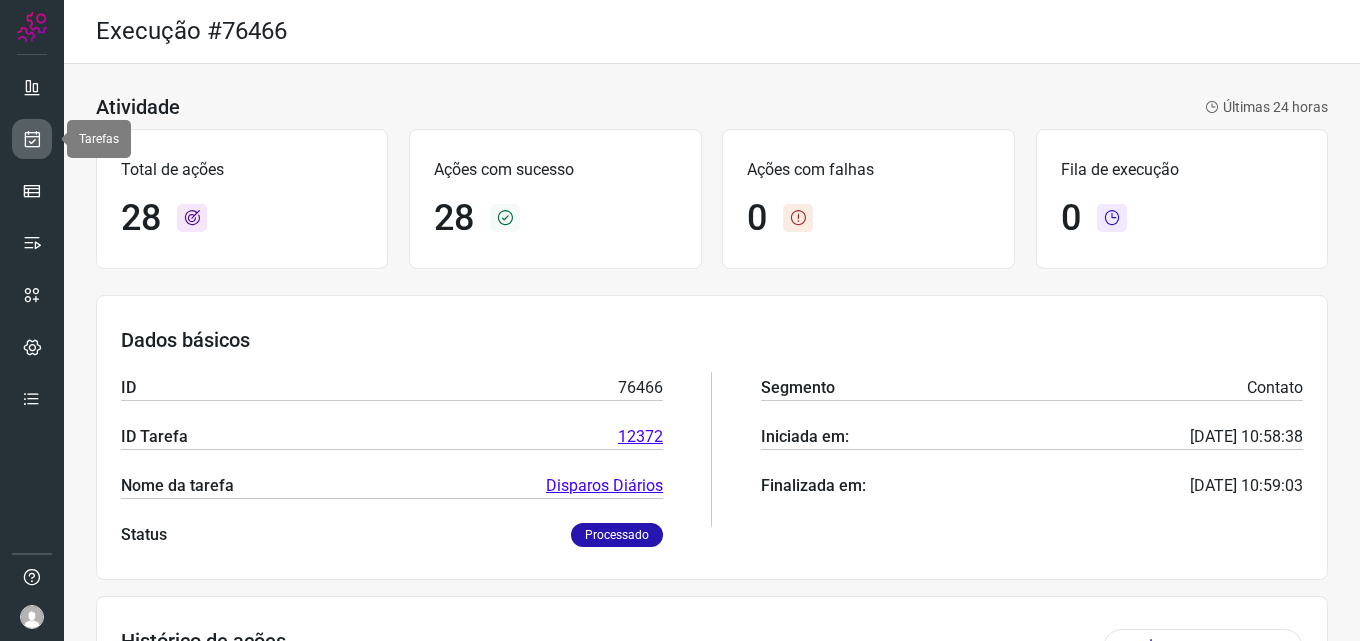 click at bounding box center [32, 139] 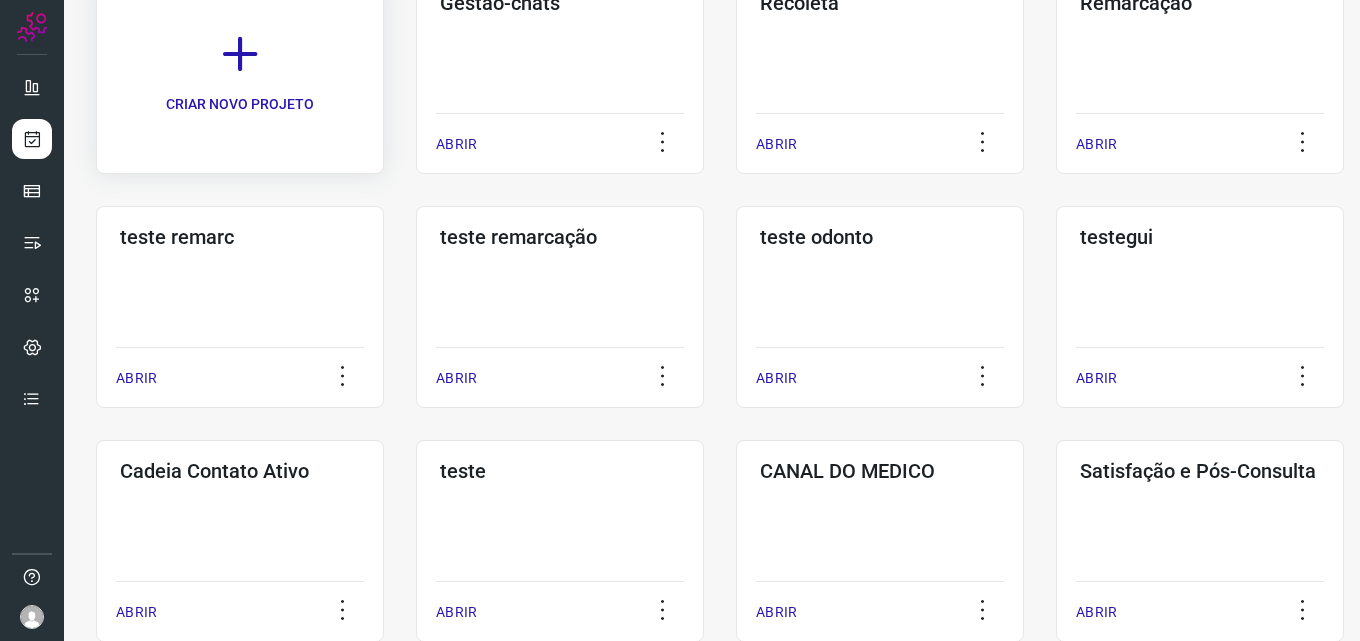 scroll, scrollTop: 0, scrollLeft: 0, axis: both 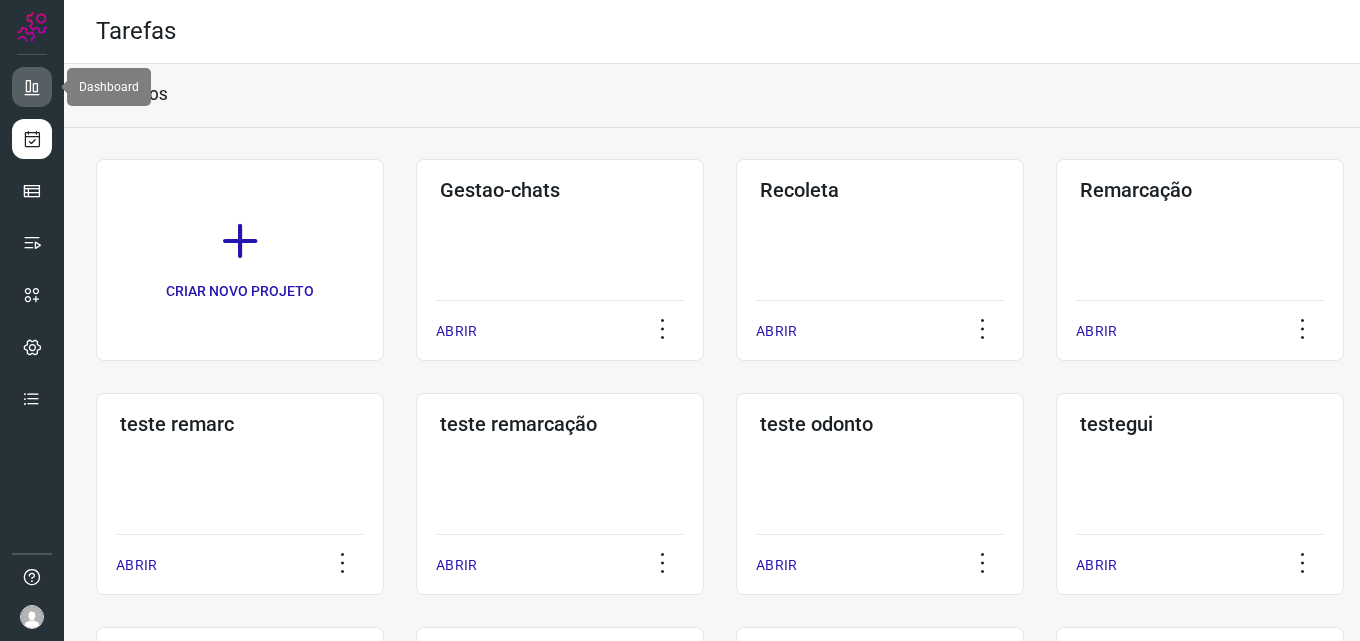 click at bounding box center (32, 87) 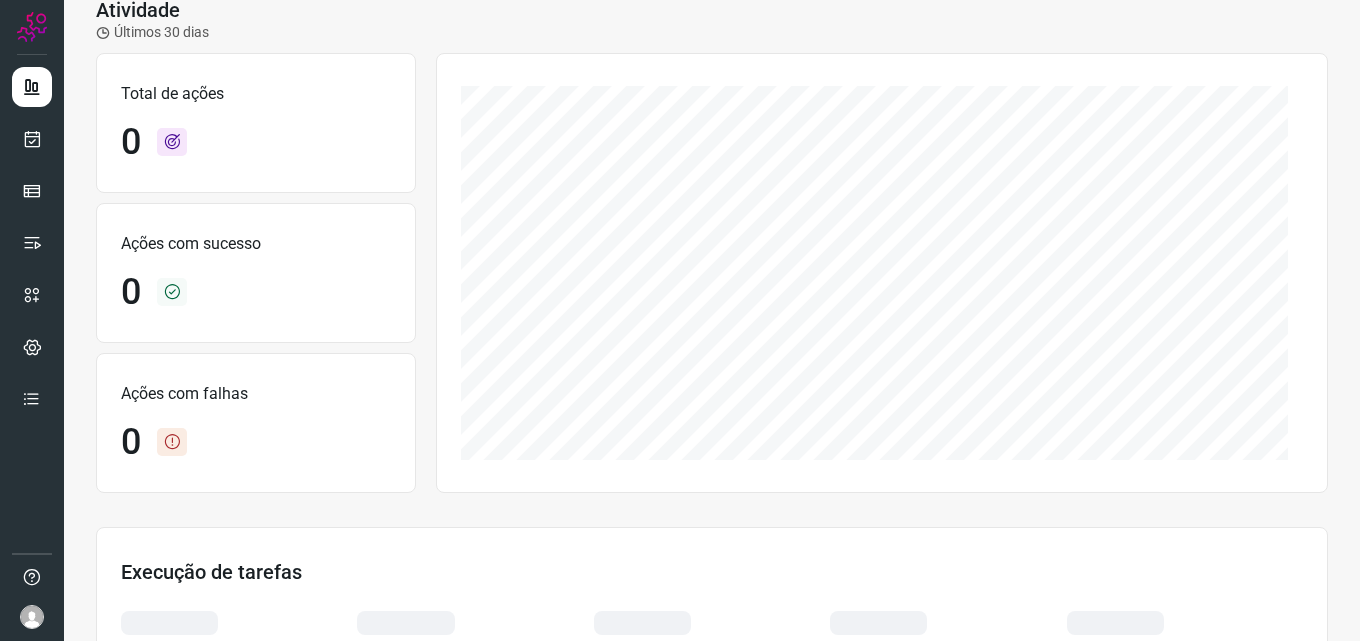 scroll, scrollTop: 416, scrollLeft: 0, axis: vertical 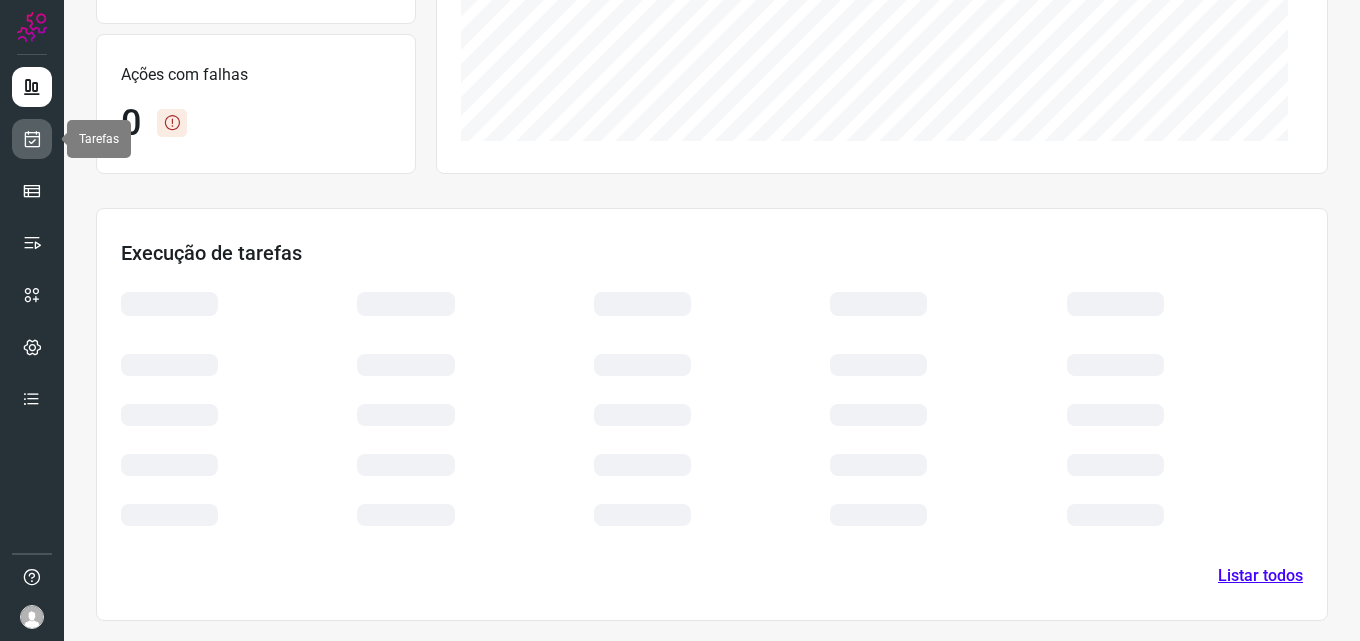 click at bounding box center (32, 139) 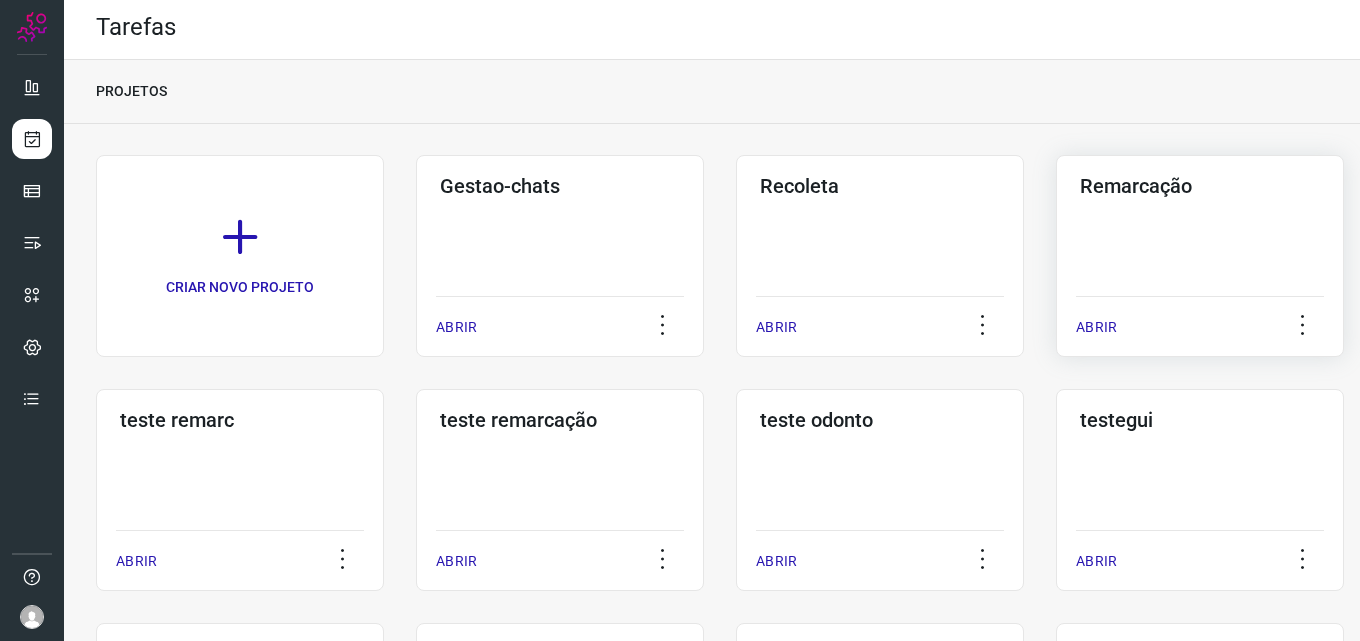 click on "Remarcação" at bounding box center [1200, 182] 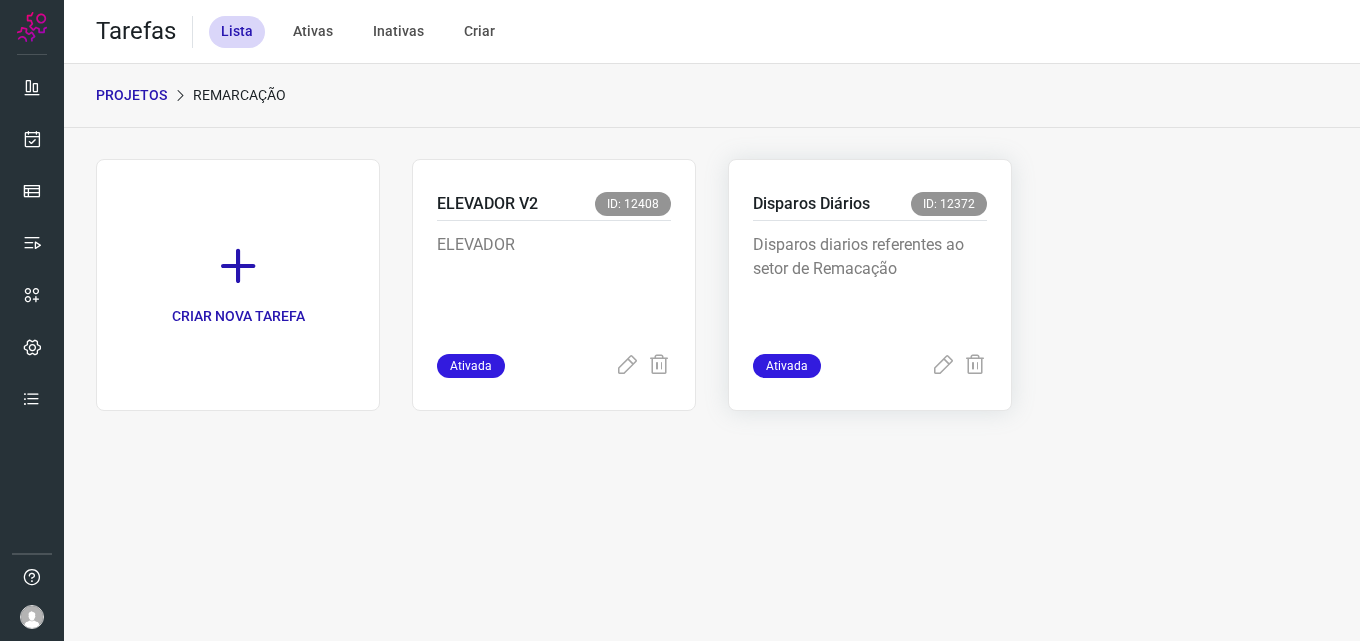 scroll, scrollTop: 0, scrollLeft: 0, axis: both 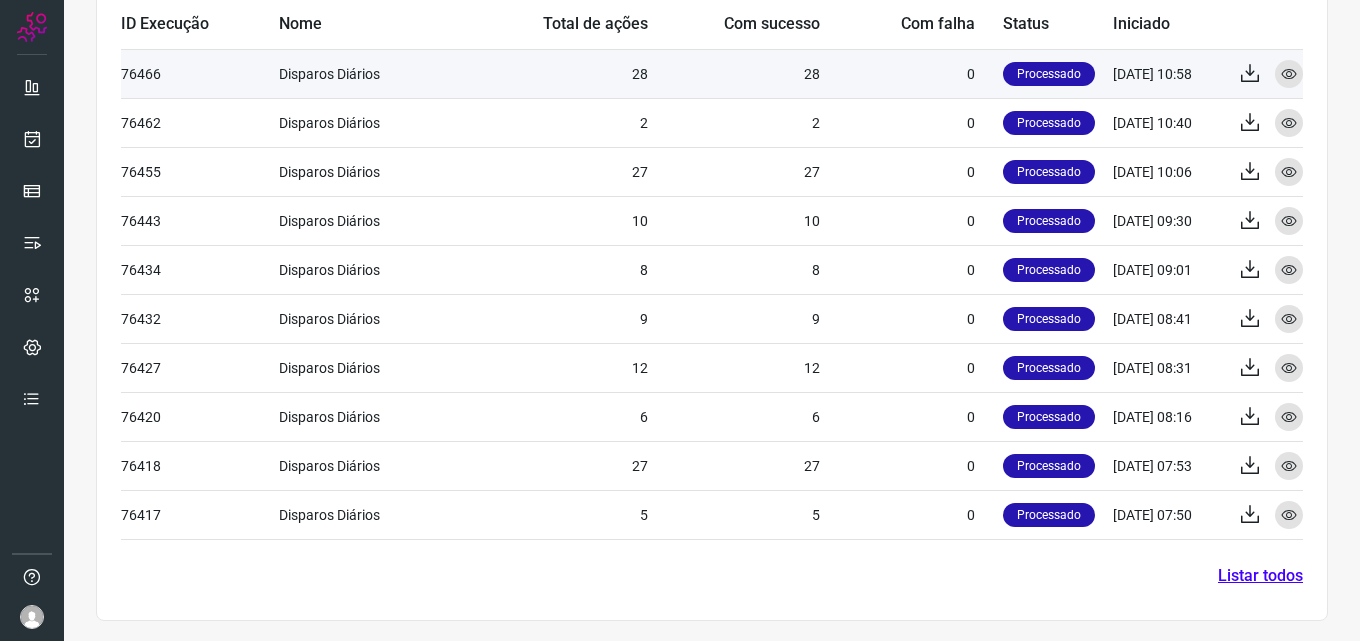 click on "28" at bounding box center (554, 73) 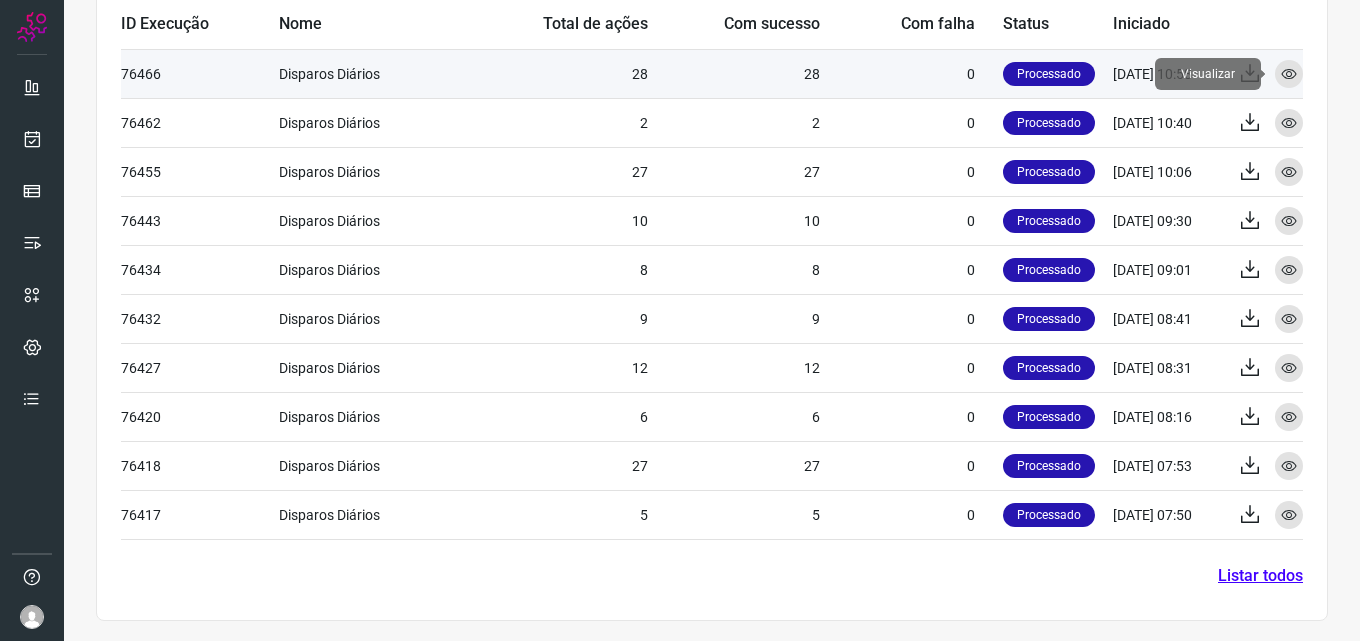 click at bounding box center (1289, 74) 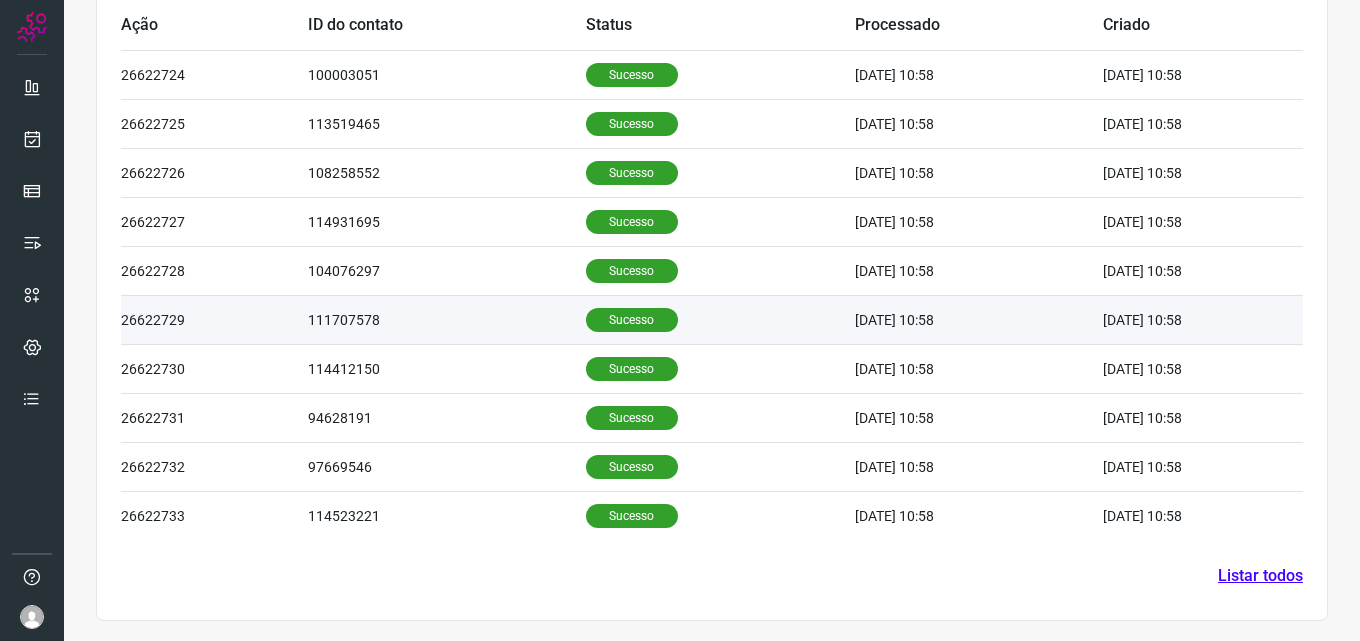 scroll, scrollTop: 0, scrollLeft: 0, axis: both 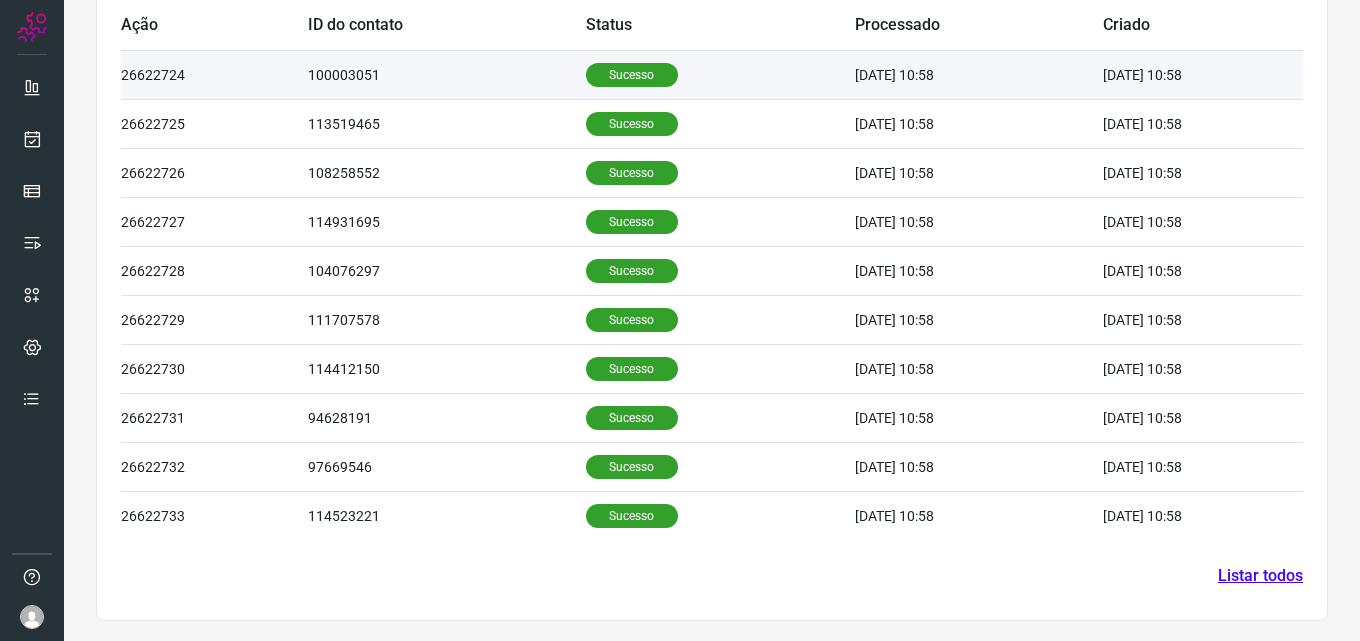 click on "Sucesso" at bounding box center [632, 75] 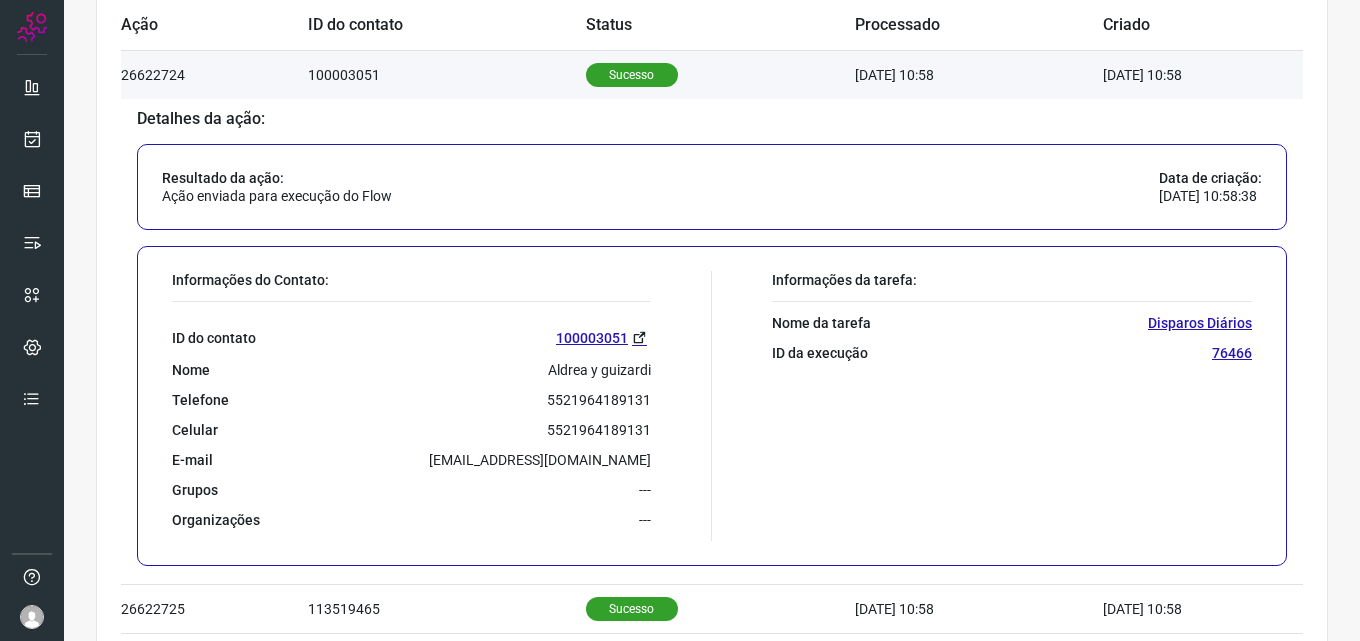 click on "Sucesso" at bounding box center (632, 75) 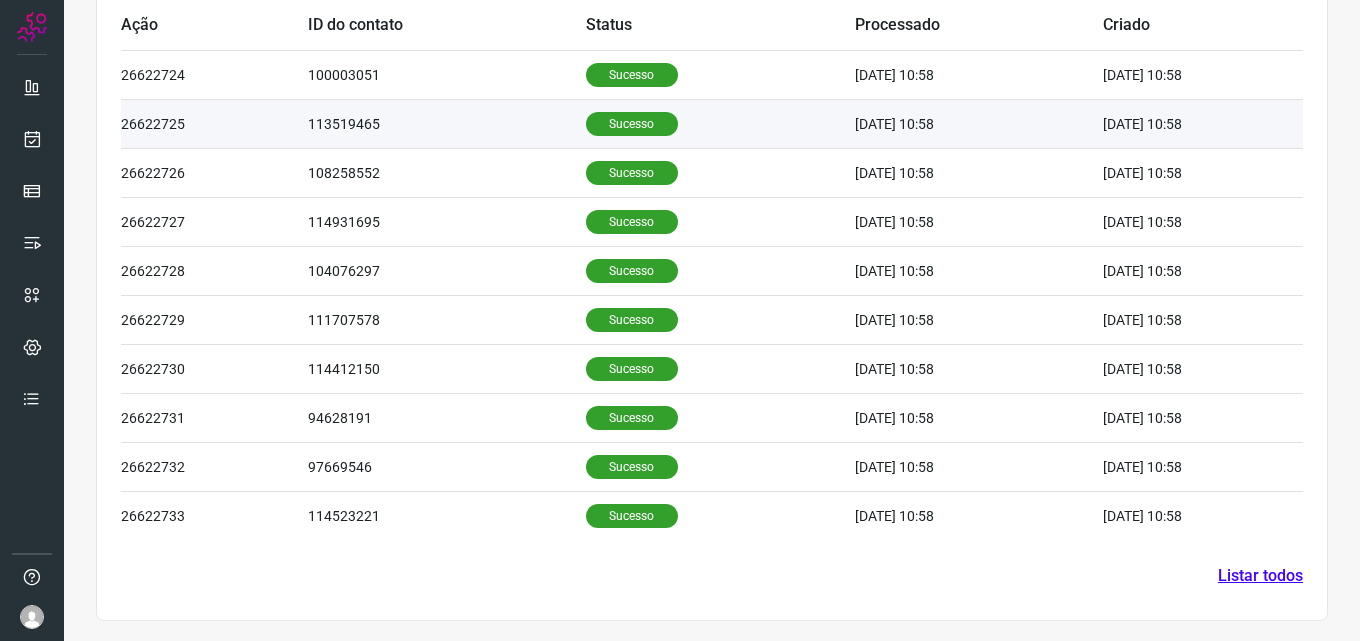 click on "Sucesso" at bounding box center (632, 124) 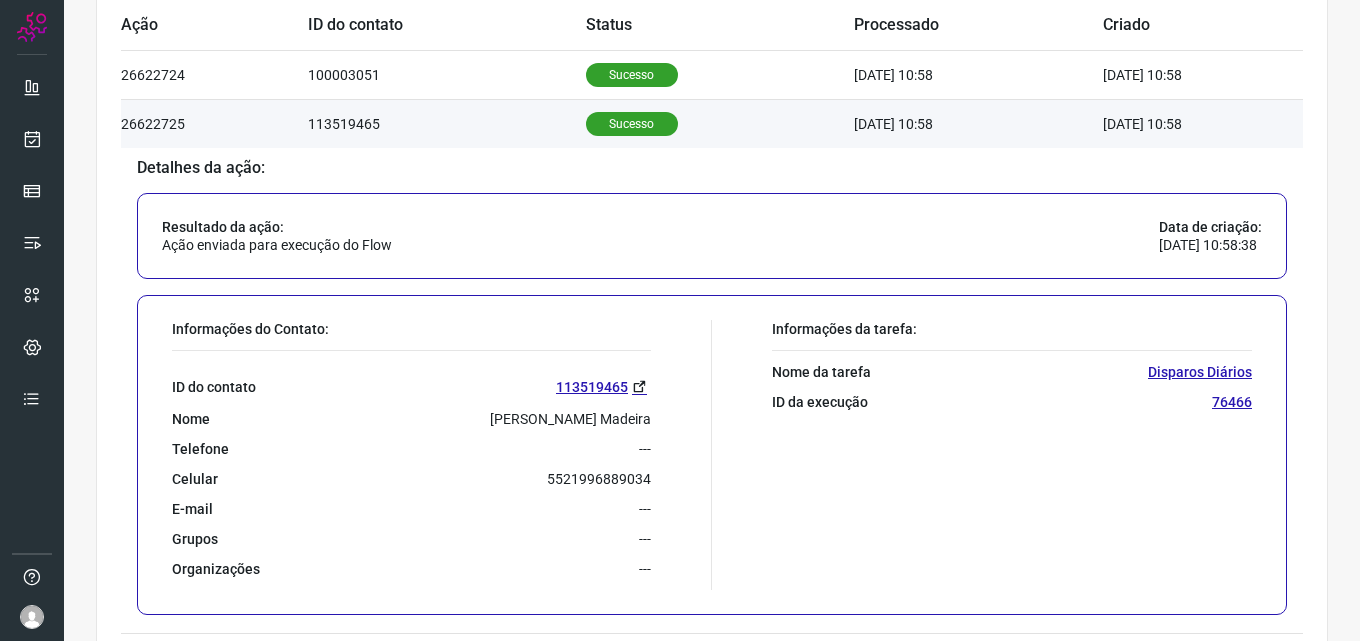 click on "Sucesso" at bounding box center [632, 124] 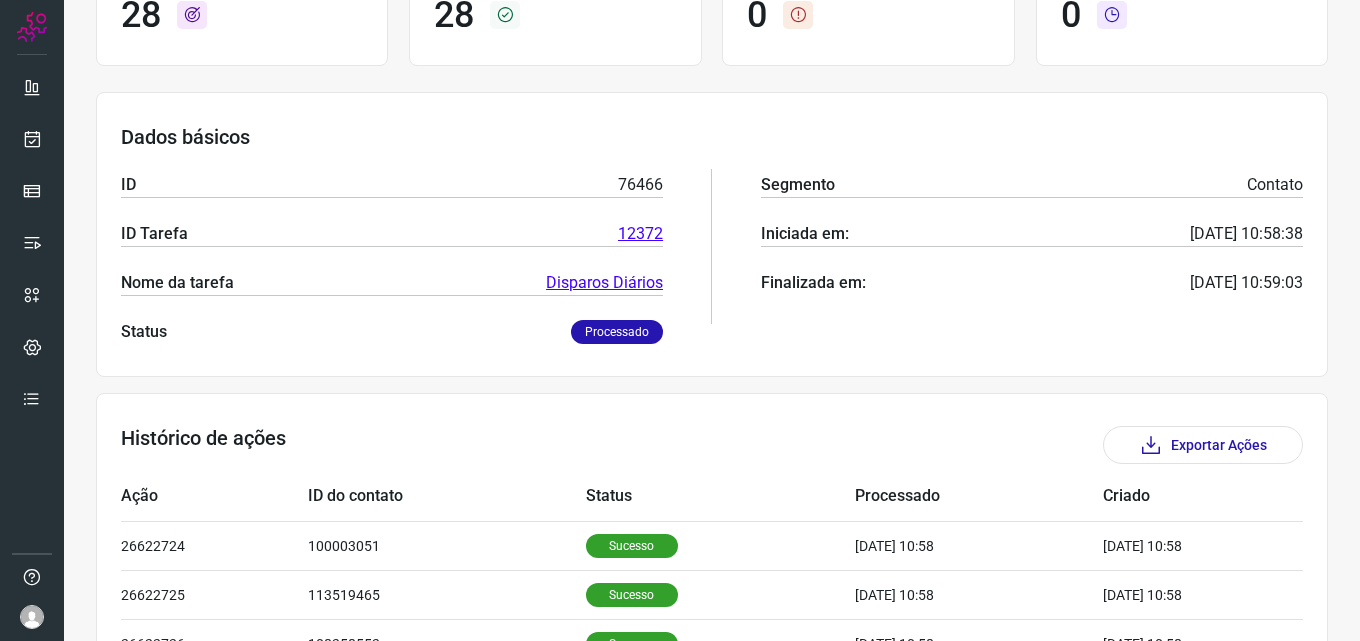 scroll, scrollTop: 300, scrollLeft: 0, axis: vertical 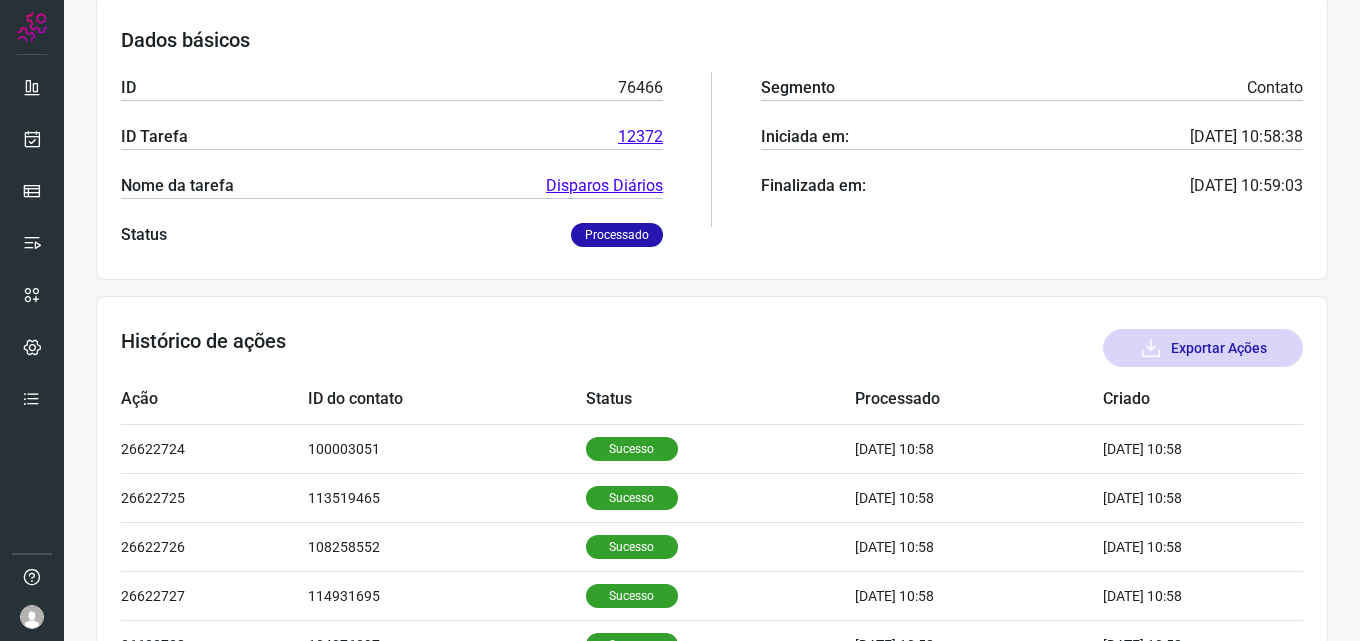 click at bounding box center (1151, 349) 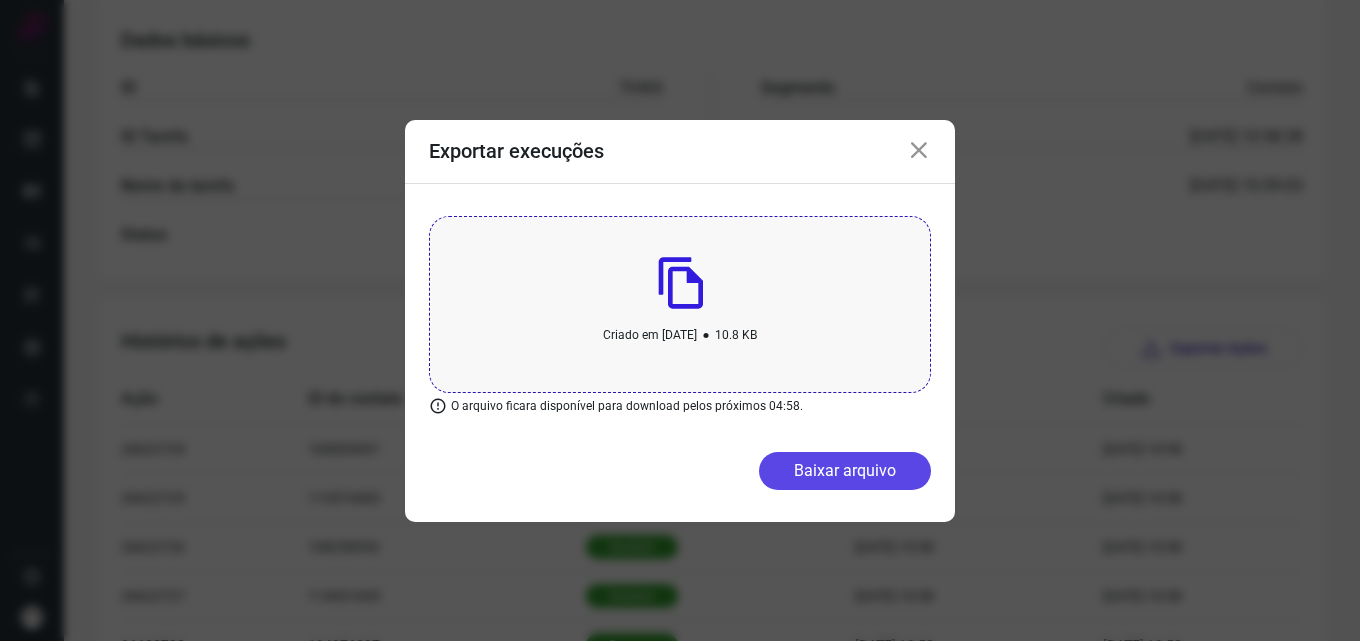 click on "Baixar arquivo" at bounding box center [845, 471] 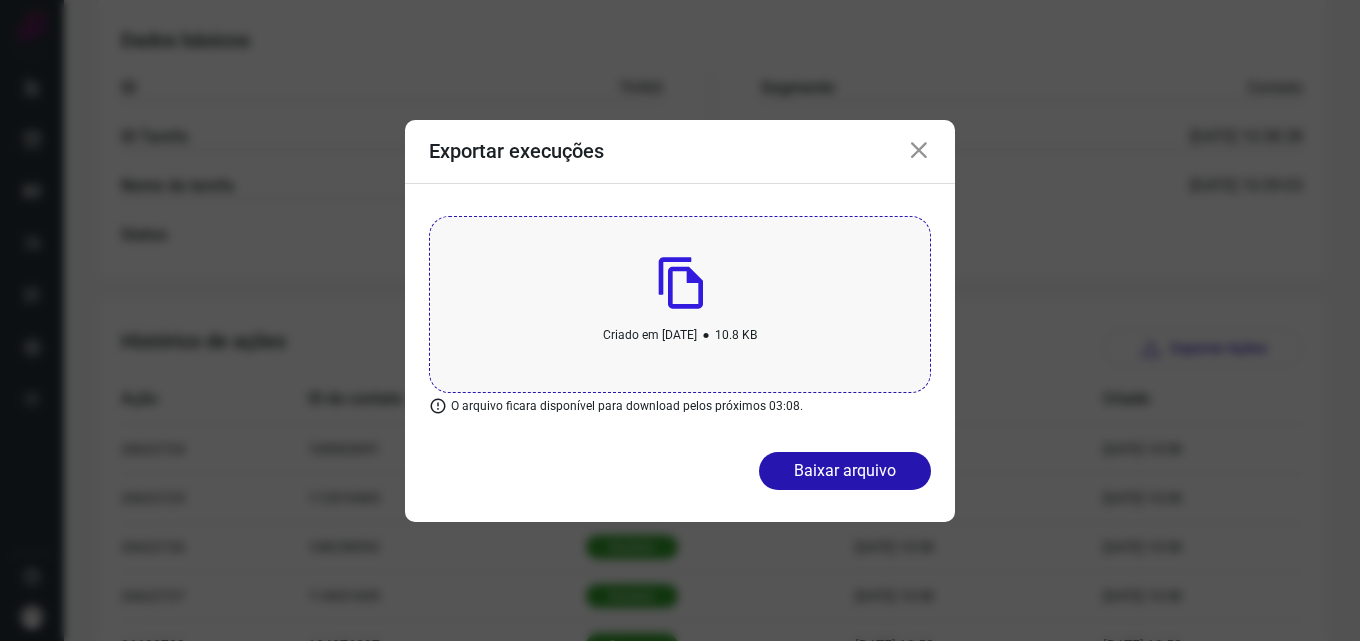 click on "Exportar execuções  Criado em 02 de July, 2025   •   10.8 KB   O arquivo ficara disponível para download pelos próximos 03:08.   Baixar arquivo" at bounding box center (680, 320) 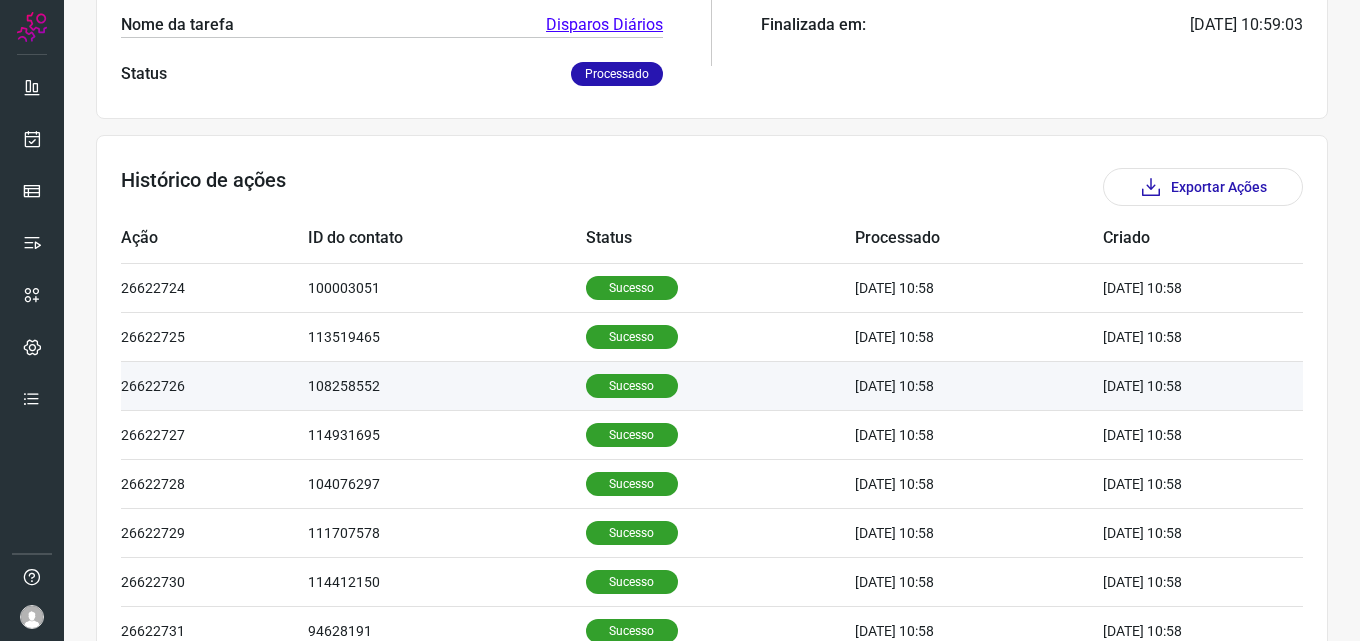 scroll, scrollTop: 674, scrollLeft: 0, axis: vertical 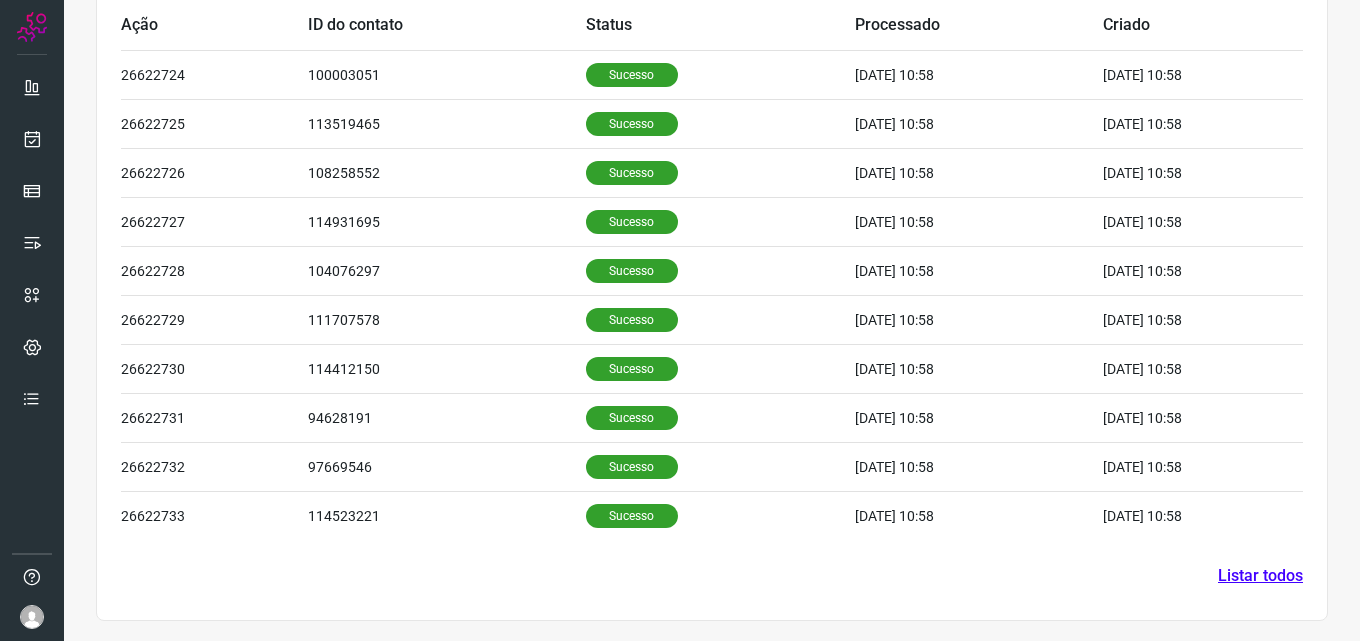 click on "Listar todos" at bounding box center (1260, 576) 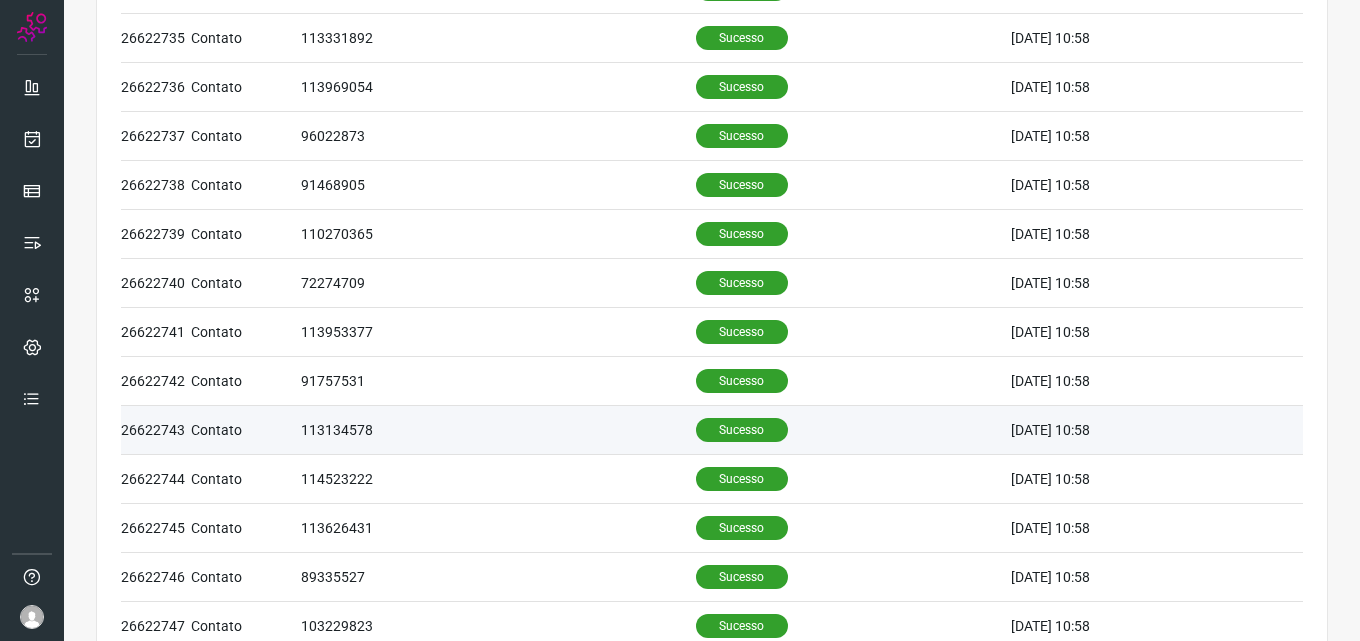 scroll, scrollTop: 876, scrollLeft: 0, axis: vertical 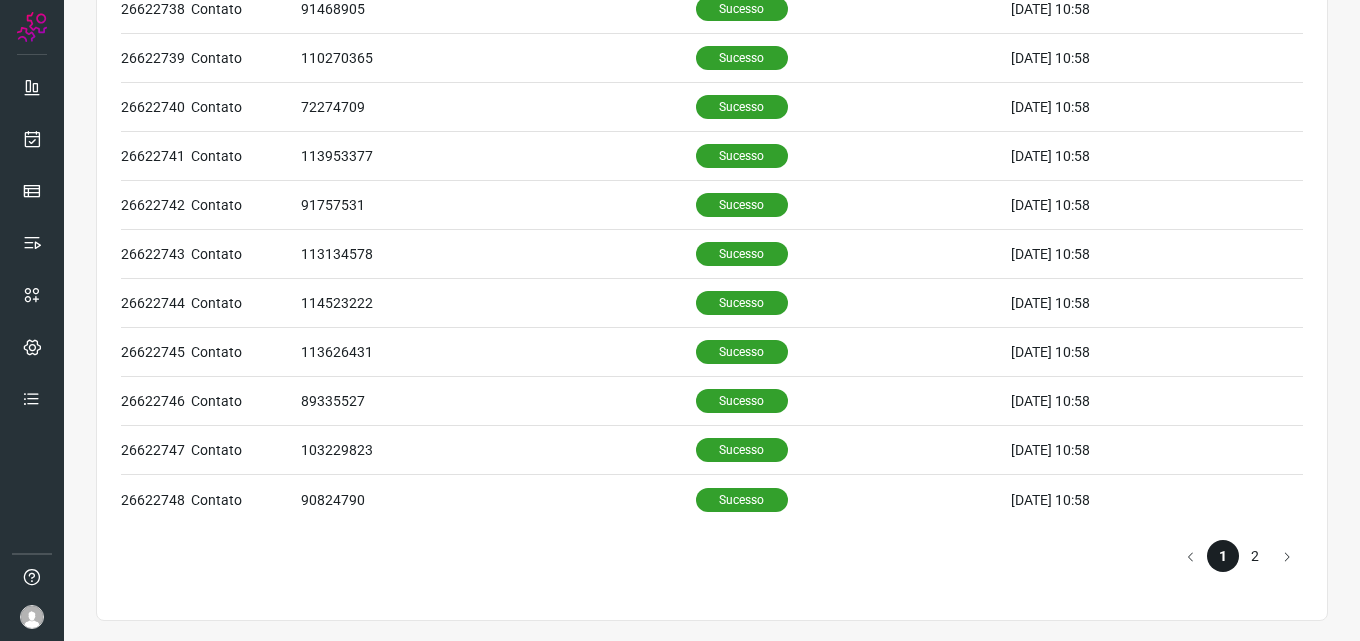 click on "2" 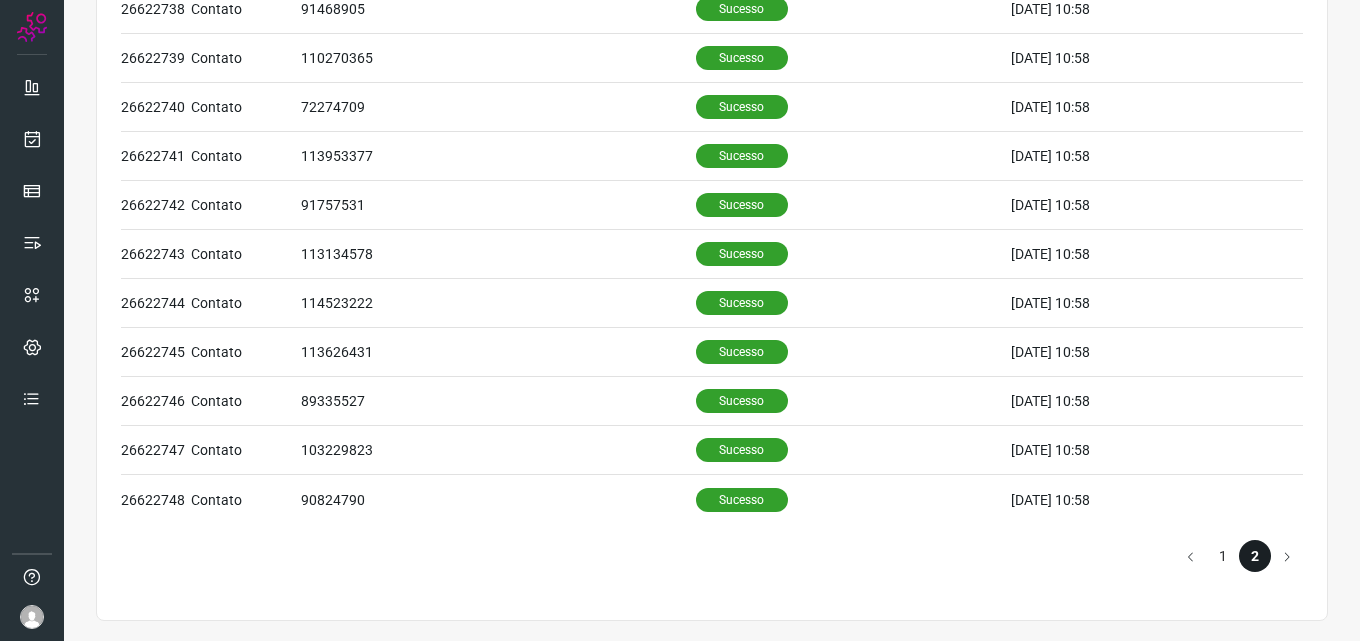 scroll, scrollTop: 0, scrollLeft: 0, axis: both 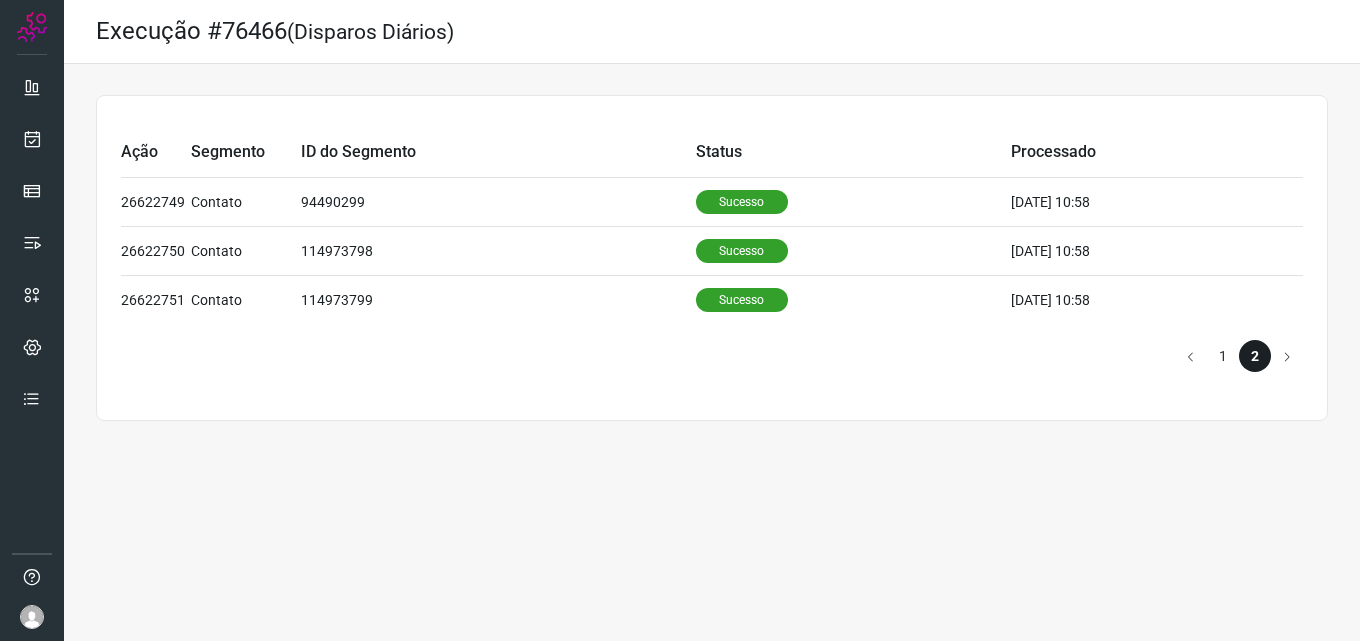 click at bounding box center (1191, 356) 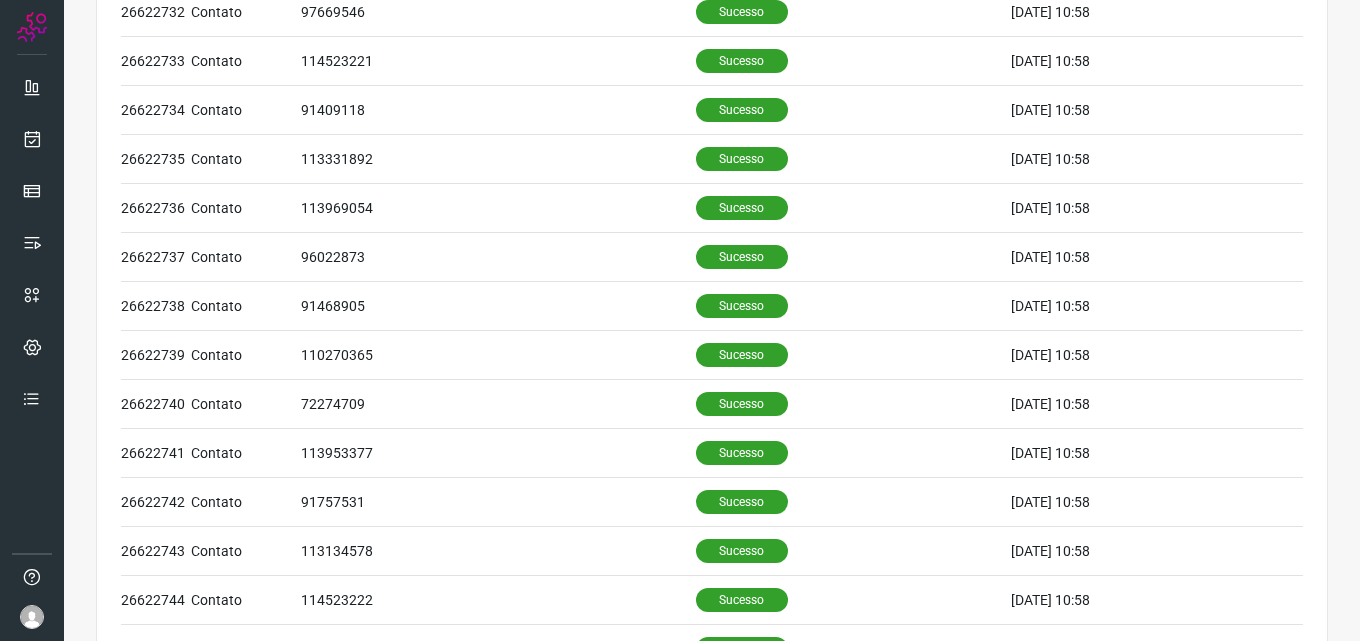 scroll, scrollTop: 600, scrollLeft: 0, axis: vertical 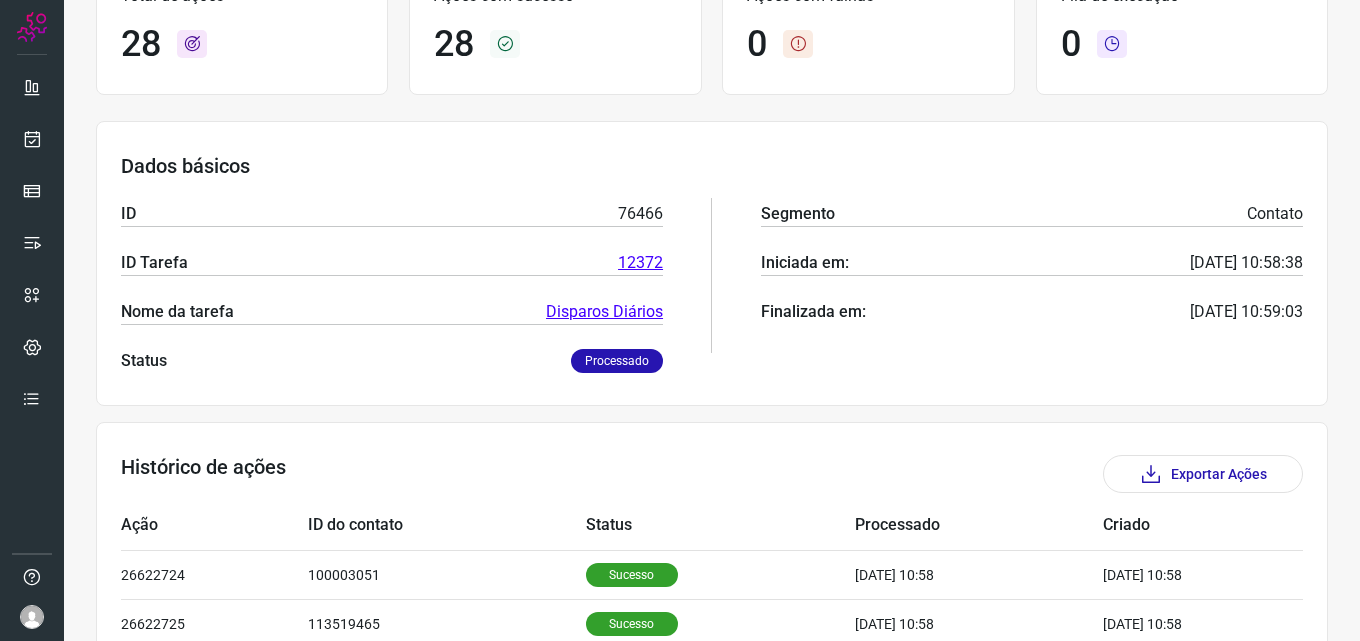 click on "Processado" at bounding box center (617, 361) 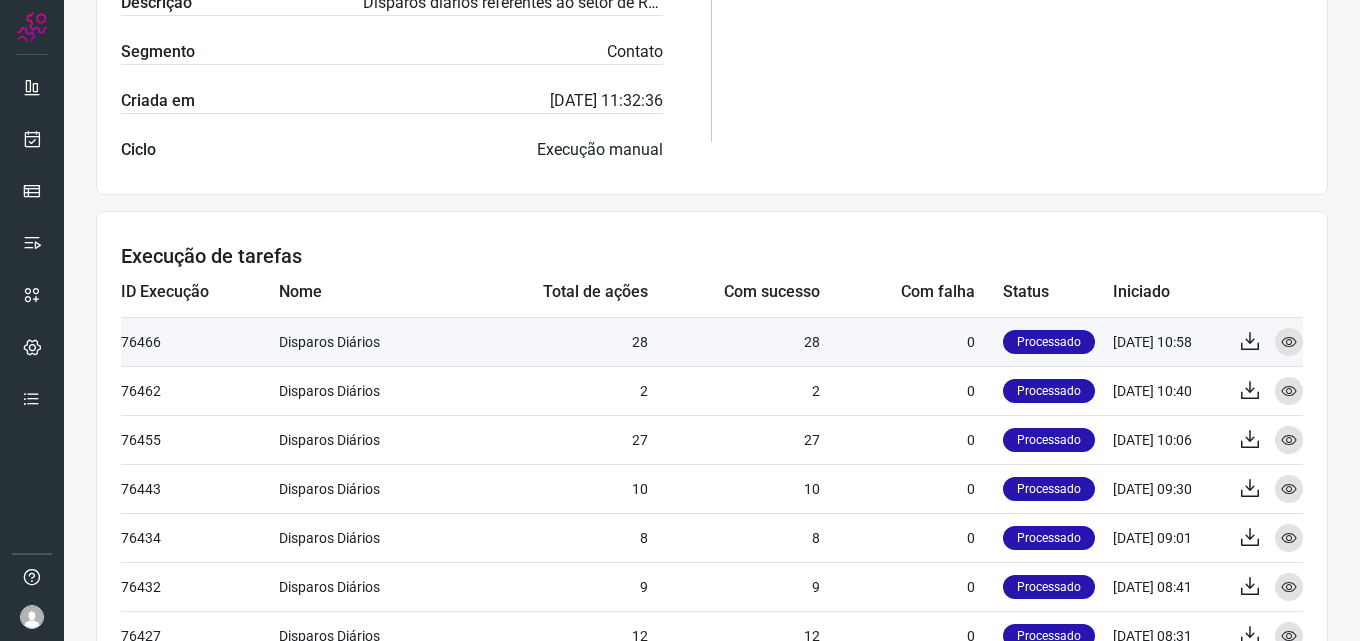 scroll, scrollTop: 600, scrollLeft: 0, axis: vertical 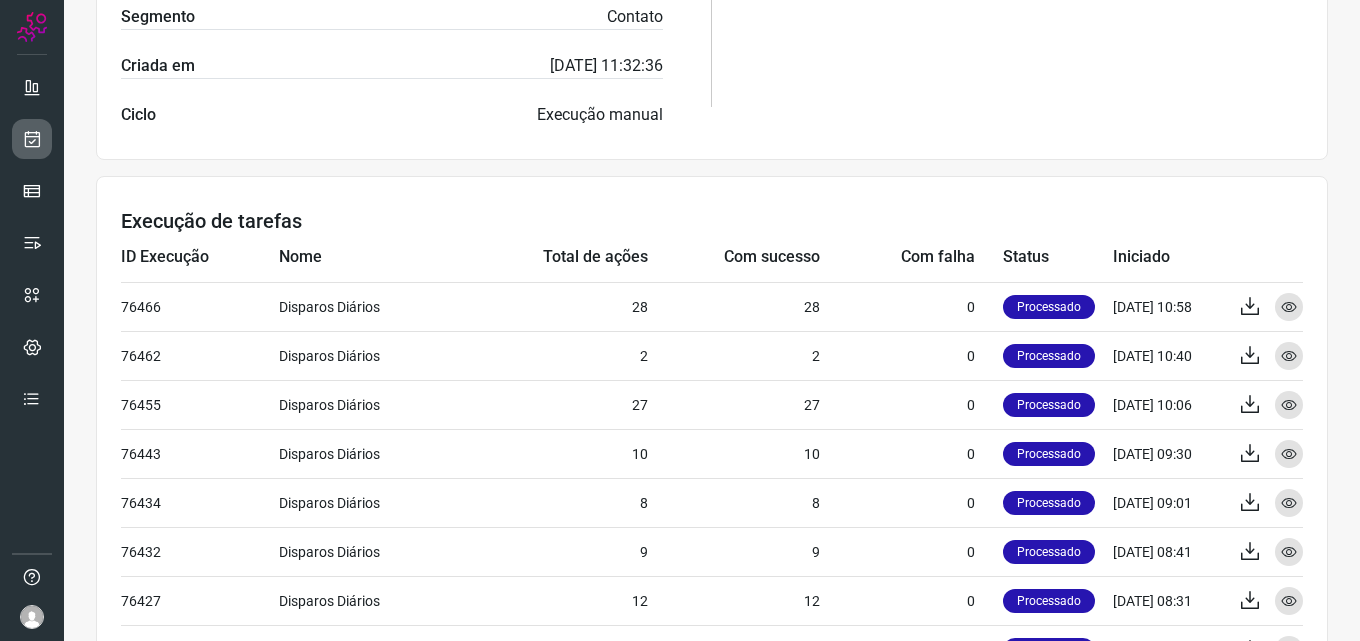 click at bounding box center (32, 139) 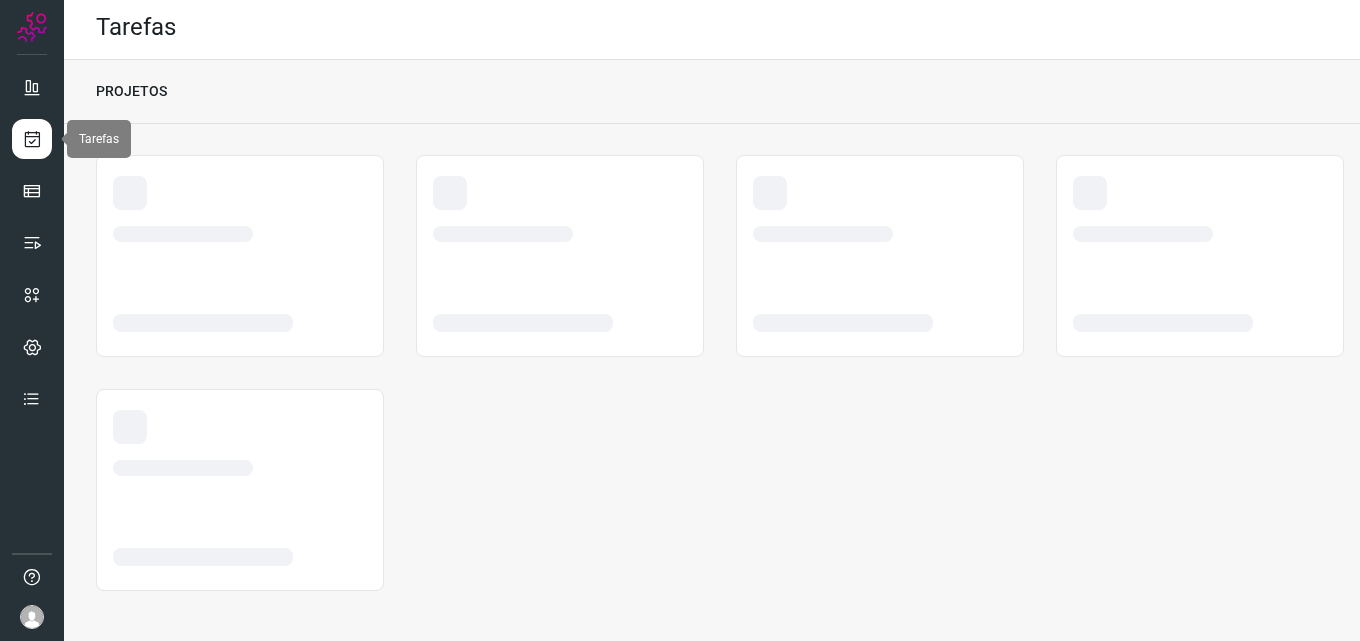 scroll, scrollTop: 4, scrollLeft: 0, axis: vertical 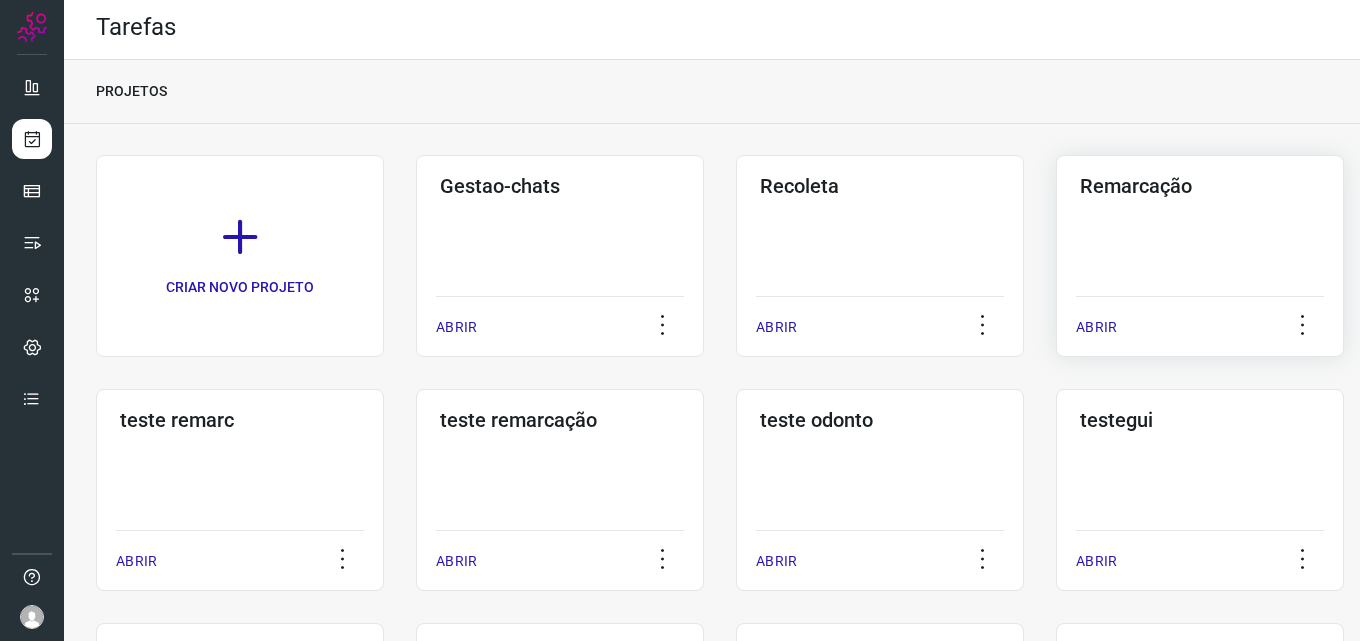 click on "Remarcação  ABRIR" 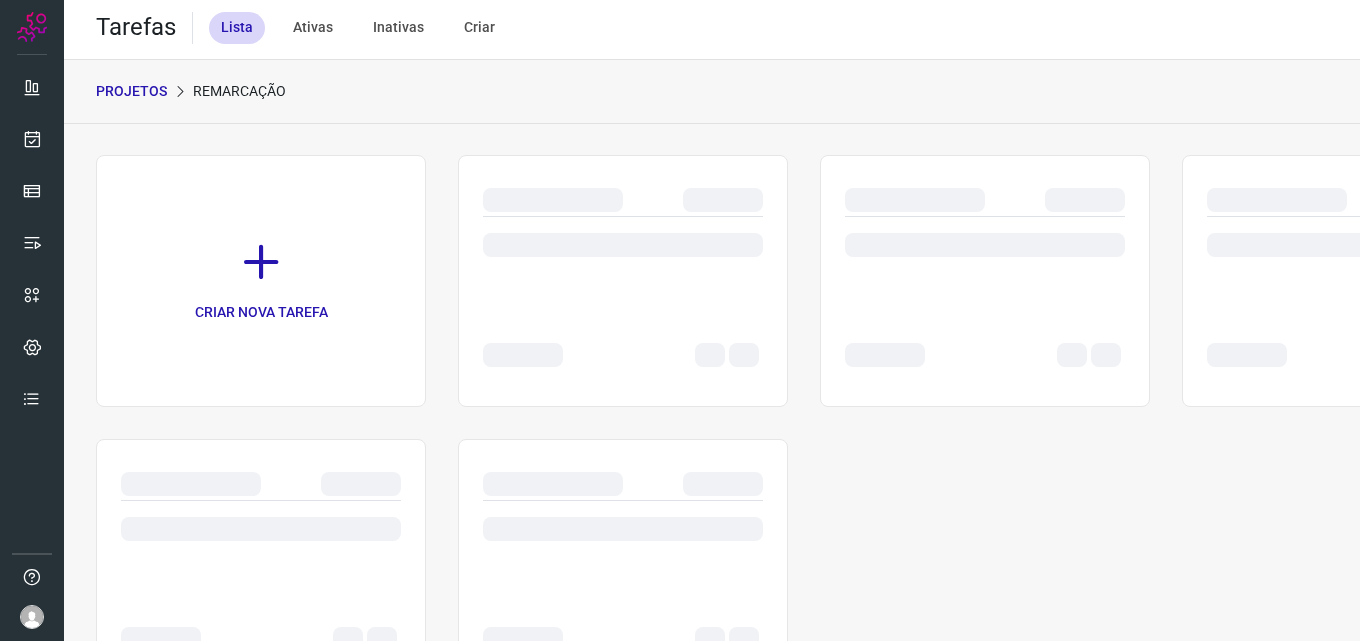 scroll, scrollTop: 0, scrollLeft: 0, axis: both 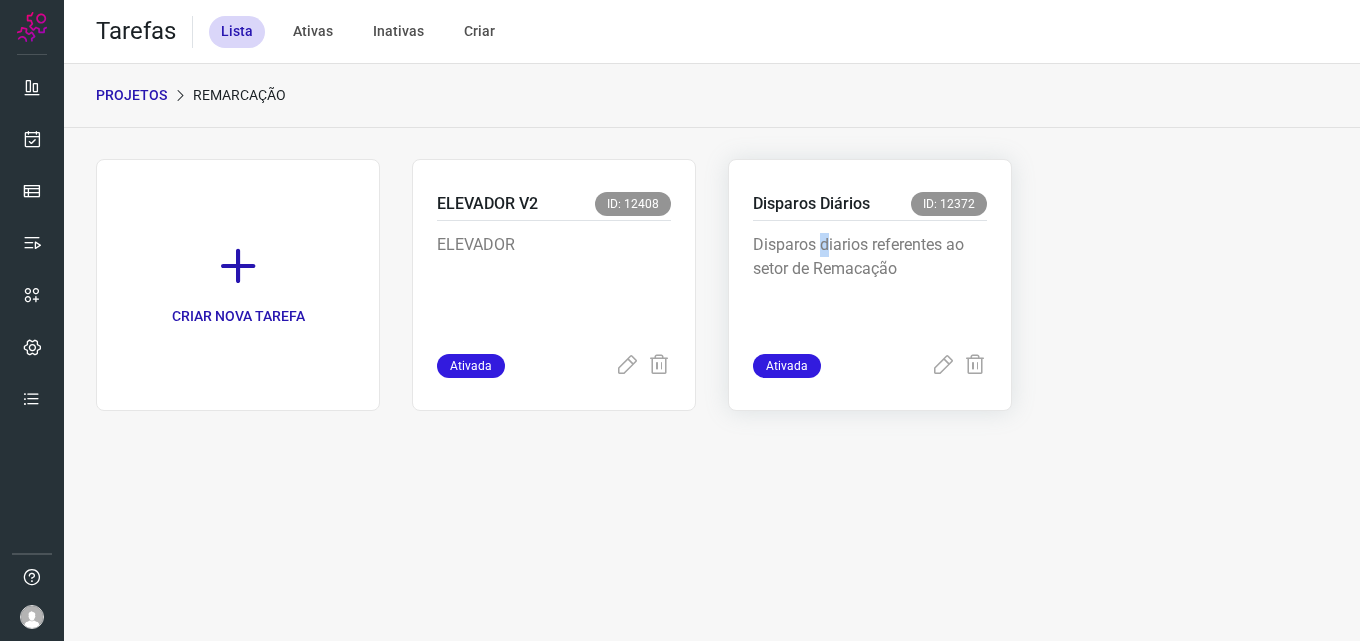 click on "Disparos diarios referentes ao setor de Remacação" at bounding box center (870, 287) 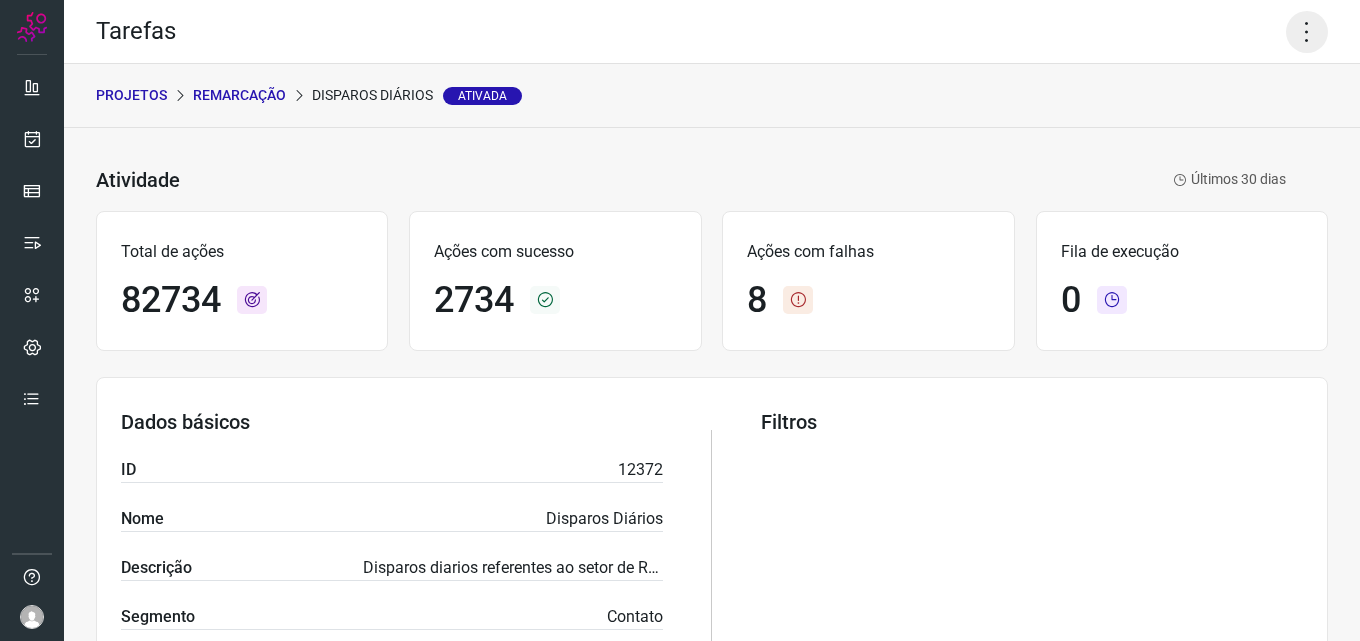 click 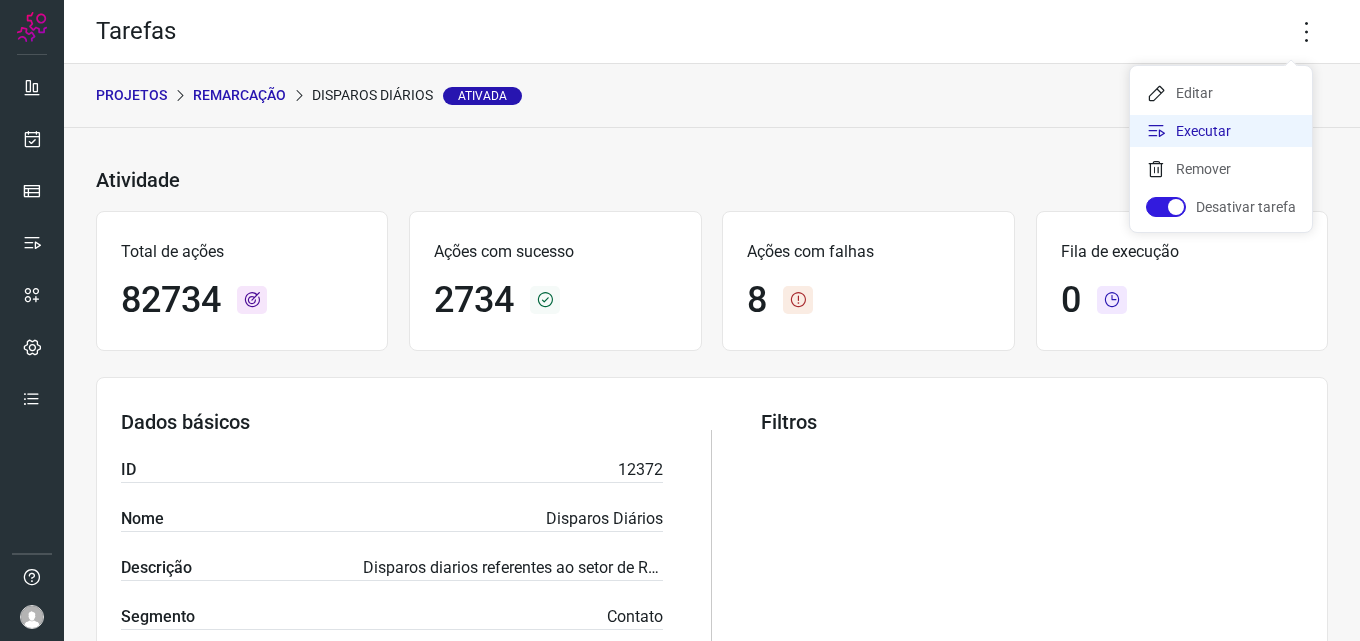 click on "Executar" 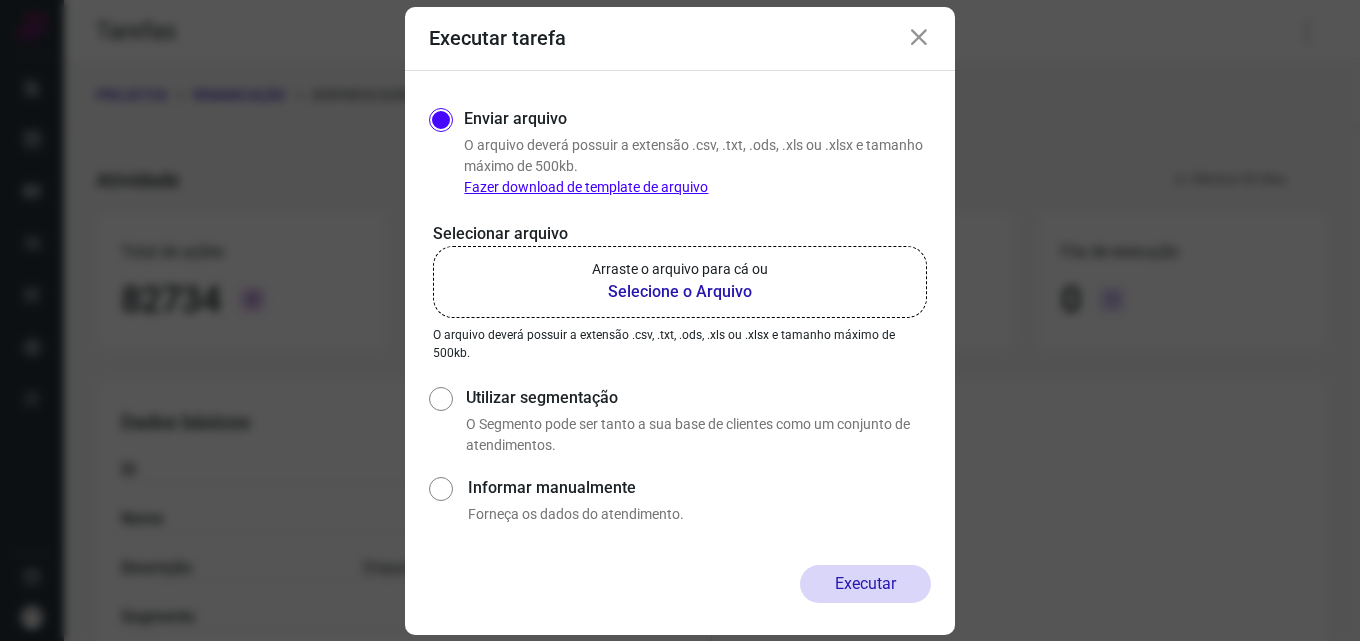 click on "Selecione o Arquivo" at bounding box center (680, 292) 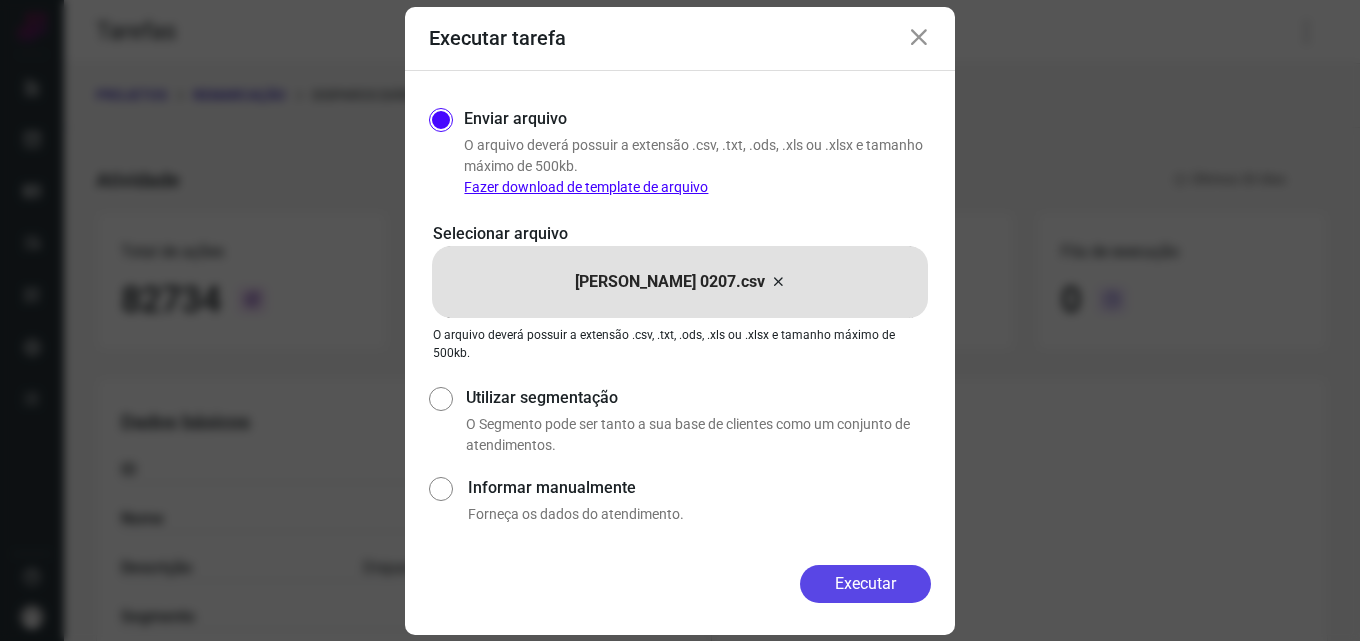 click on "Executar" at bounding box center [865, 584] 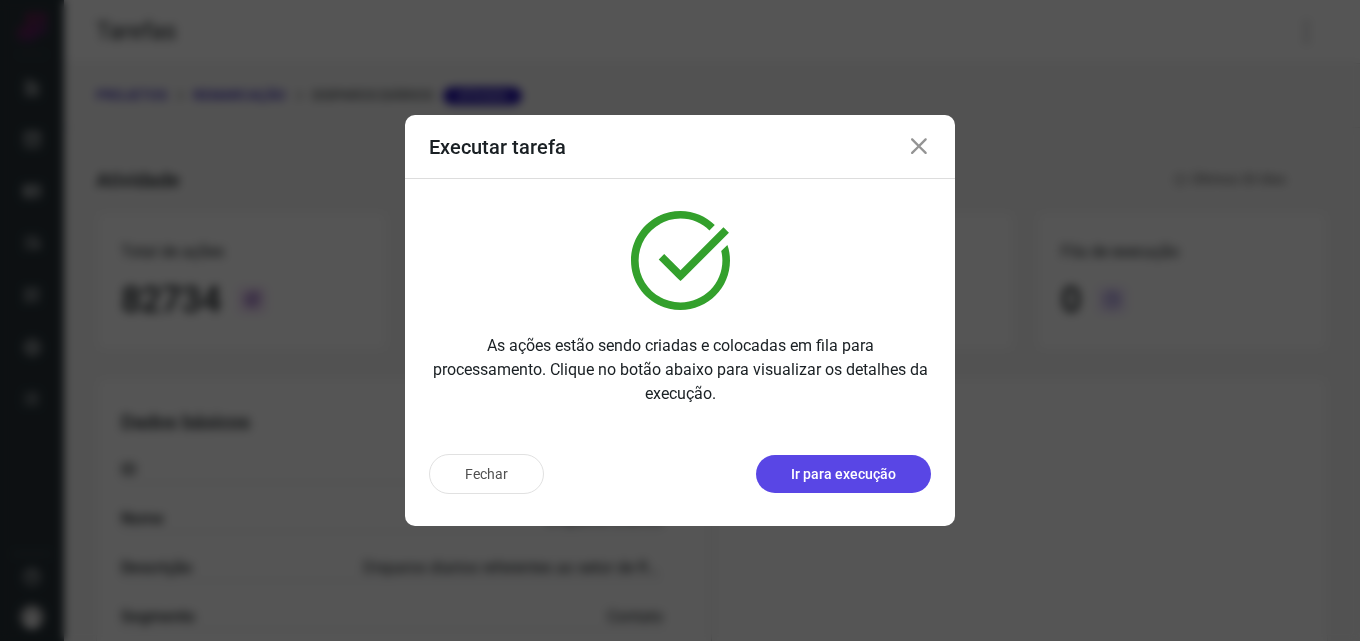 click on "Ir para execução" at bounding box center (843, 474) 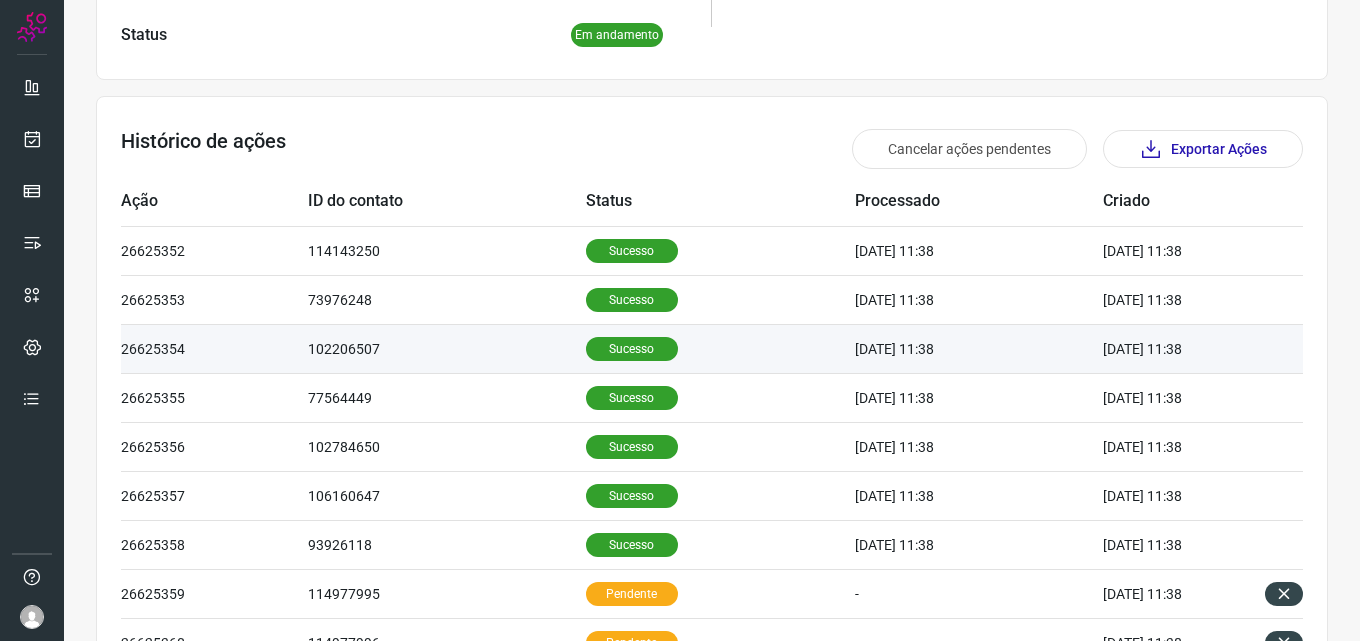 scroll, scrollTop: 551, scrollLeft: 0, axis: vertical 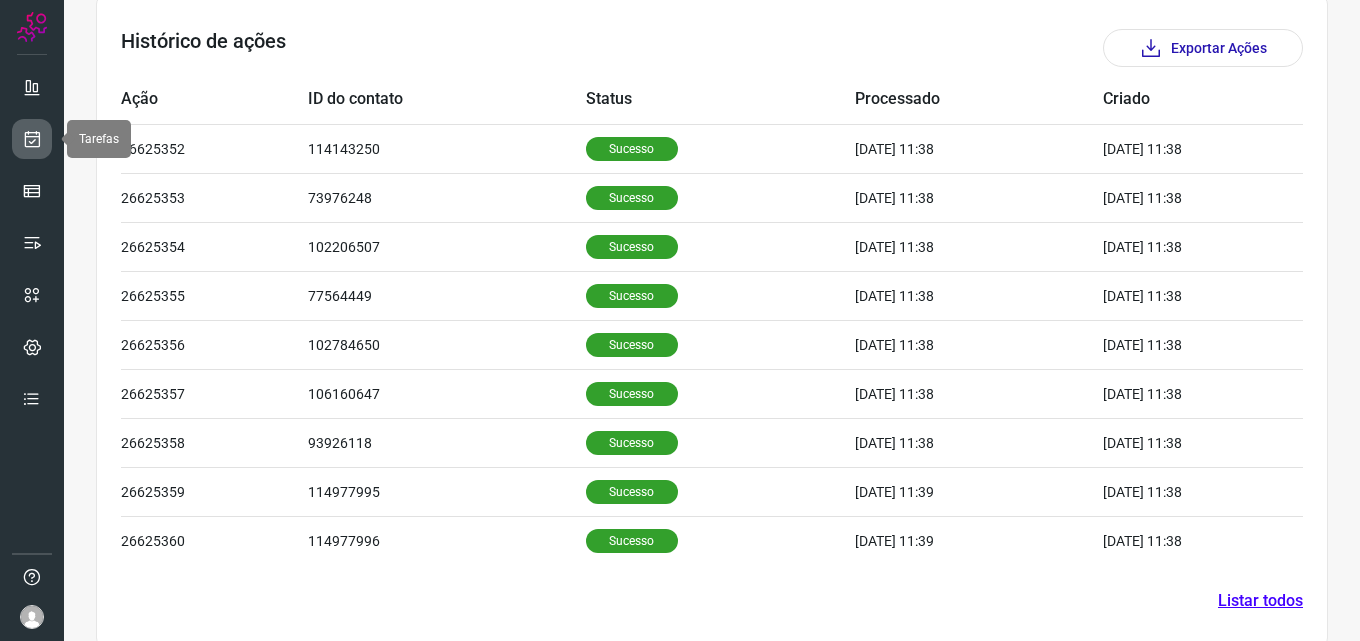 click at bounding box center [32, 139] 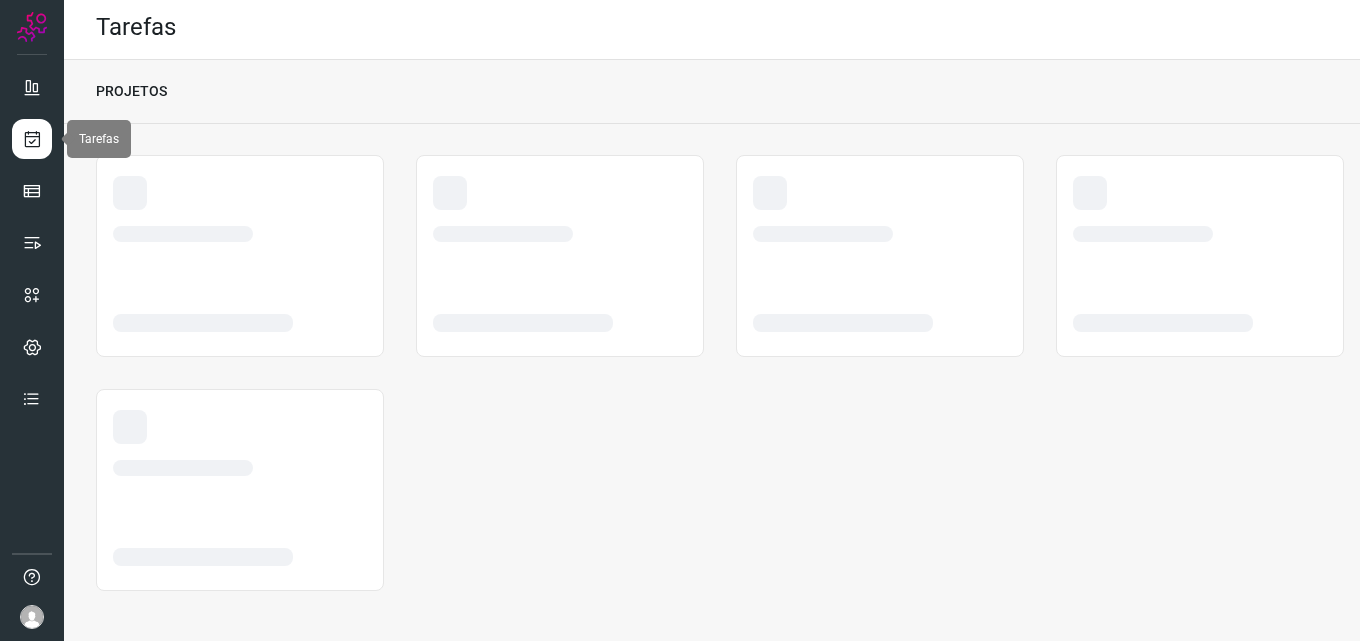 scroll, scrollTop: 4, scrollLeft: 0, axis: vertical 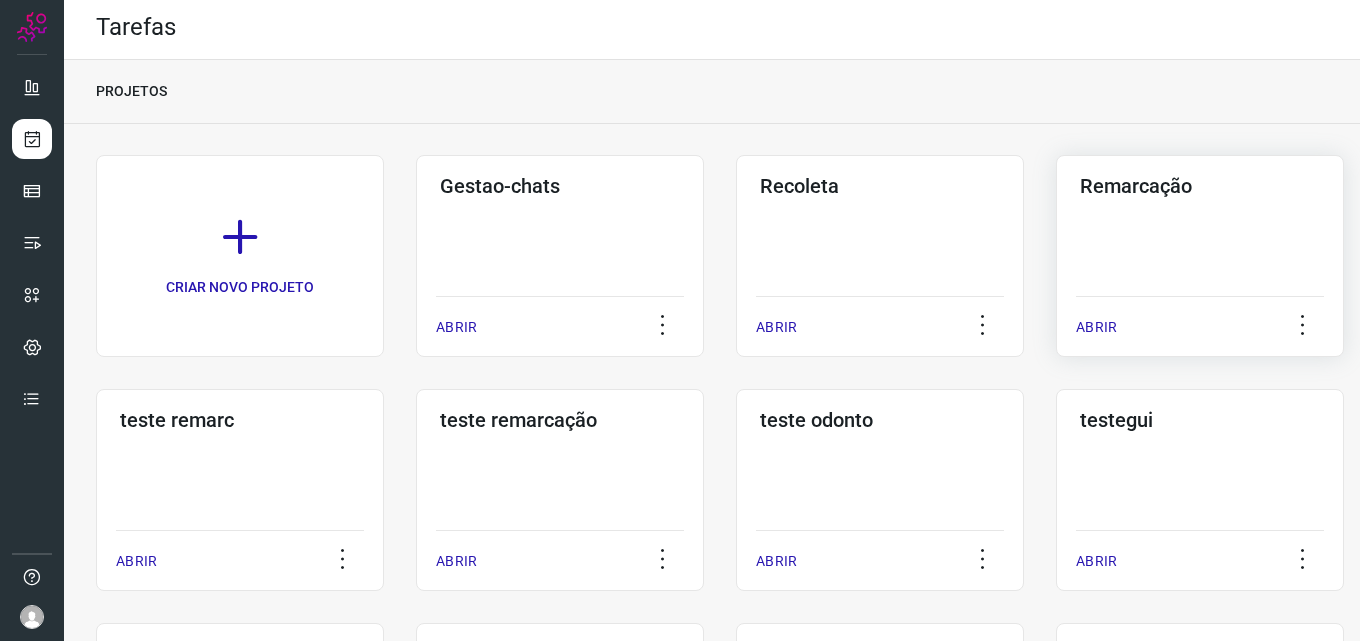 click on "Remarcação" at bounding box center [1200, 186] 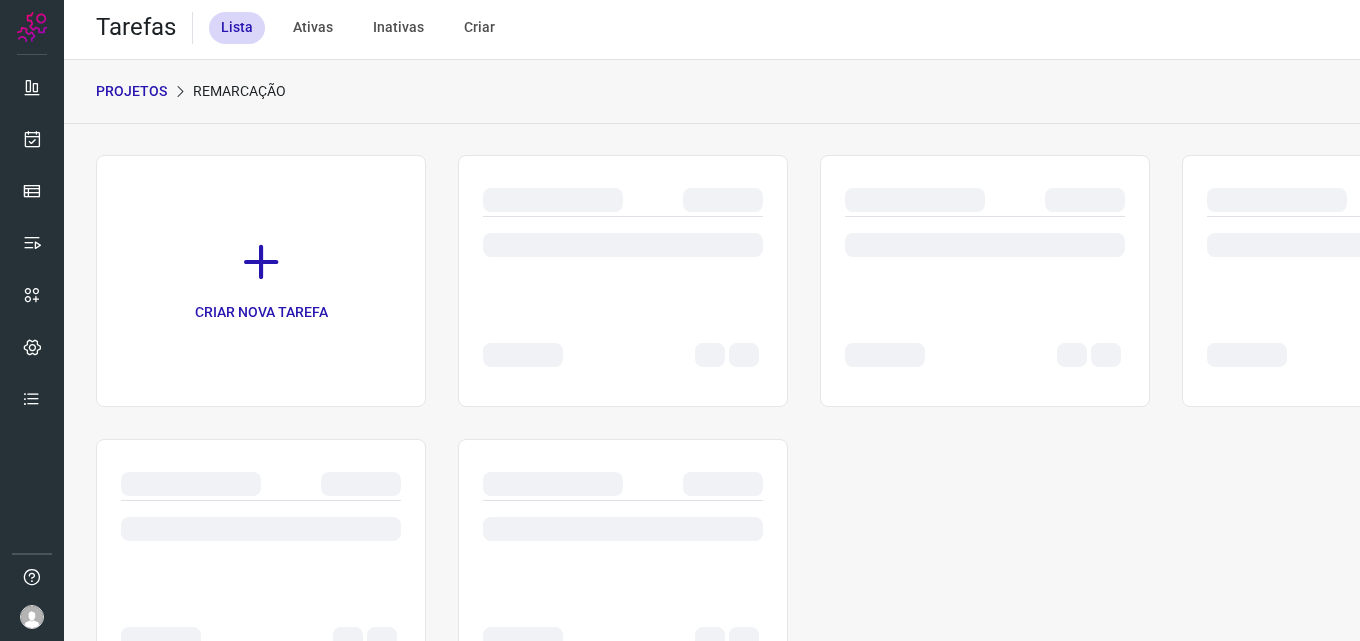 scroll, scrollTop: 0, scrollLeft: 0, axis: both 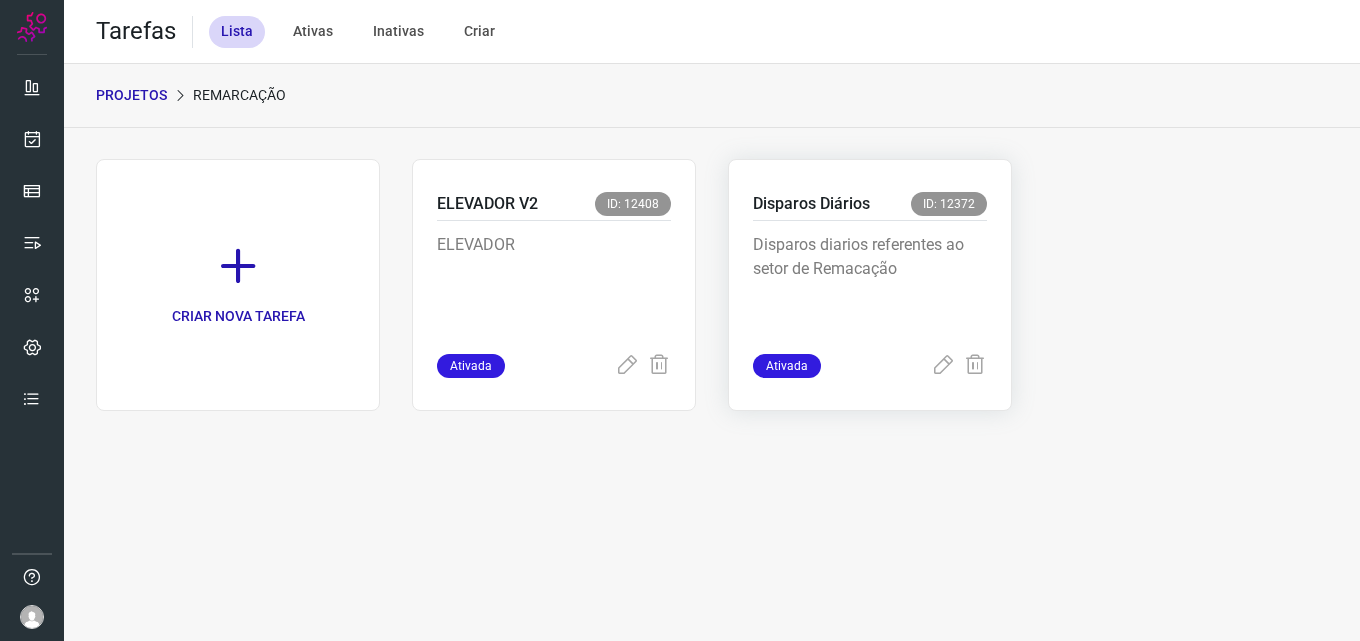 click on "Disparos diarios referentes ao setor de Remacação" at bounding box center (870, 283) 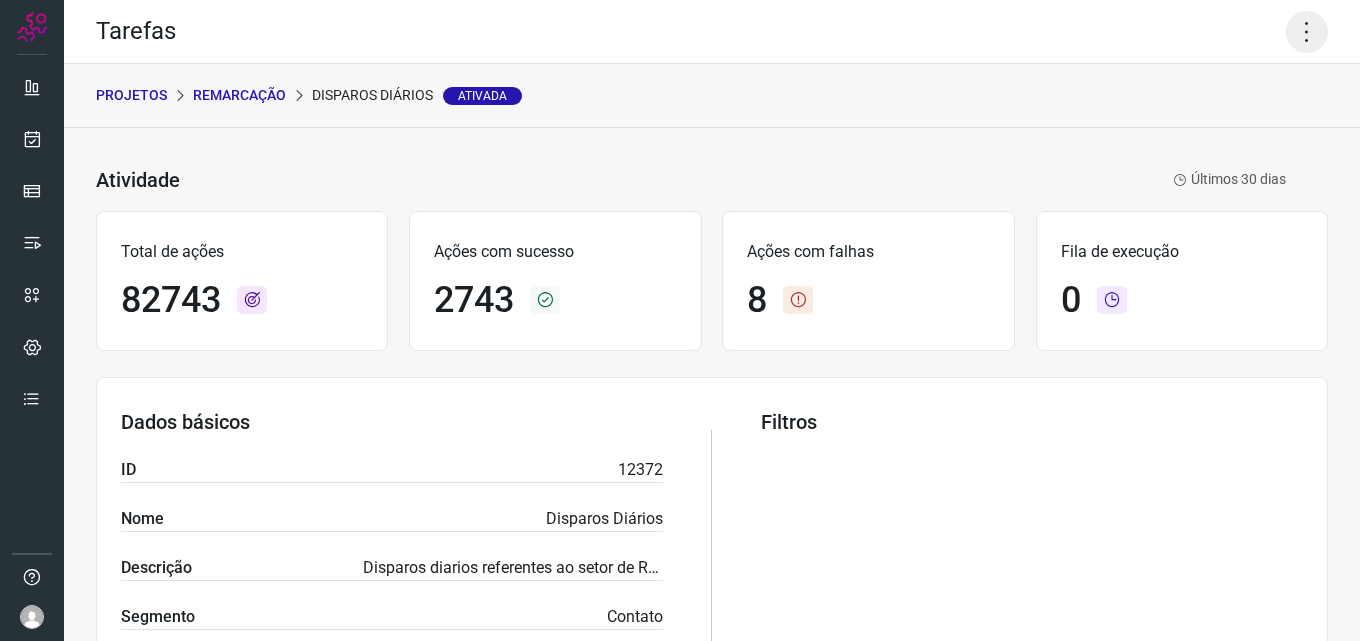 click 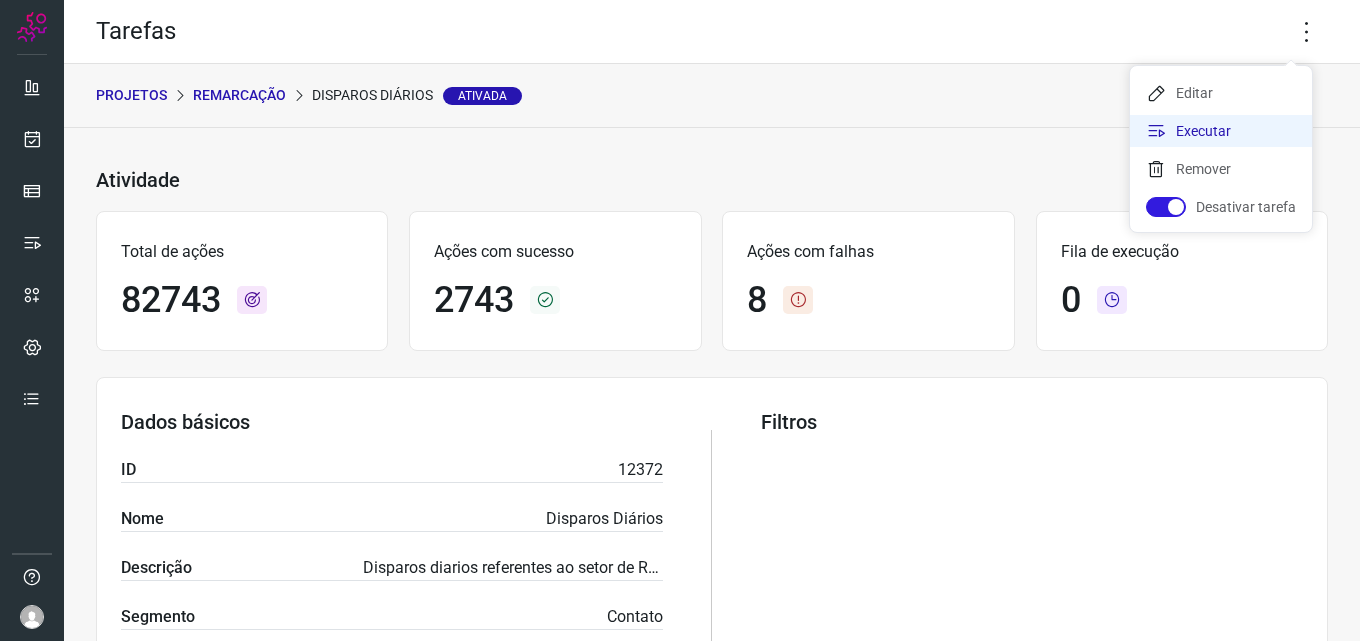 click on "Executar" 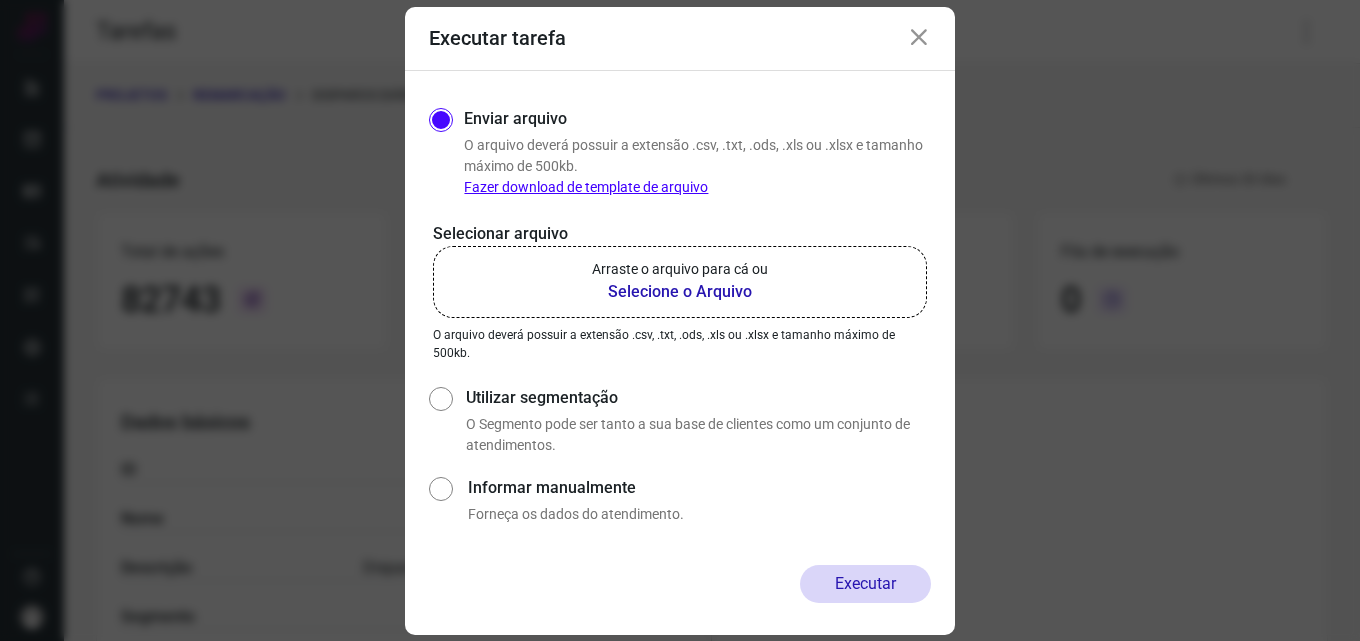 click on "Selecione o Arquivo" at bounding box center (680, 292) 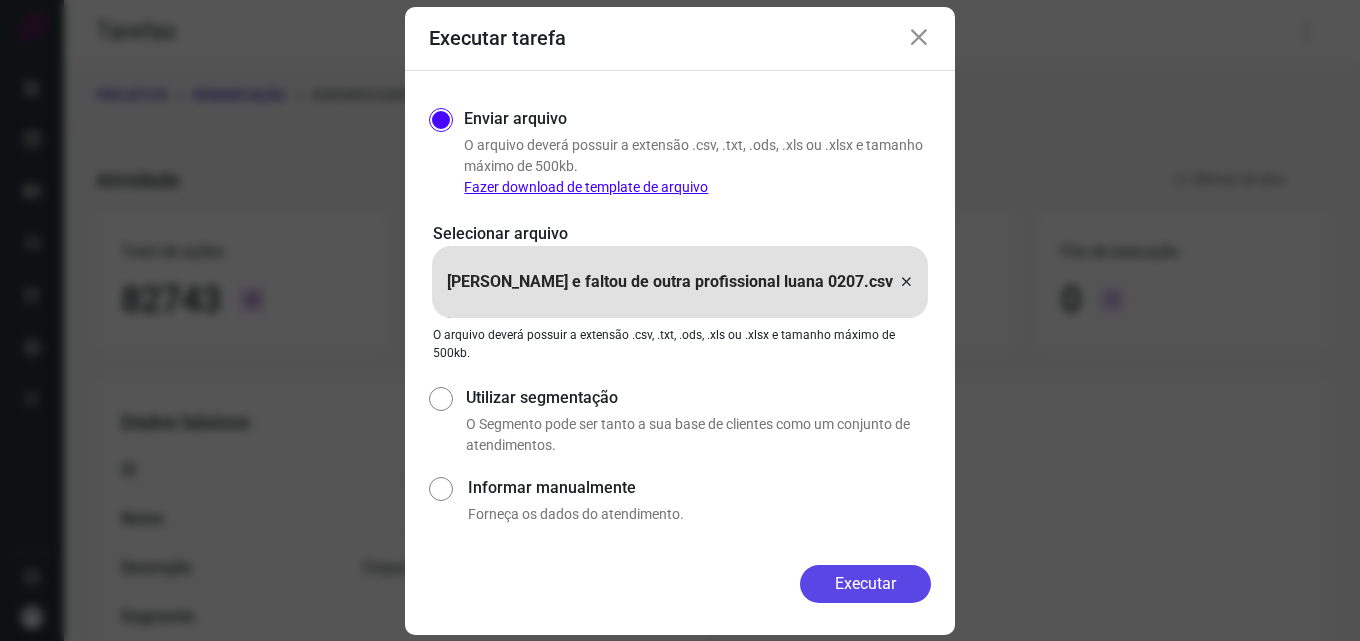 click on "Executar" at bounding box center [865, 584] 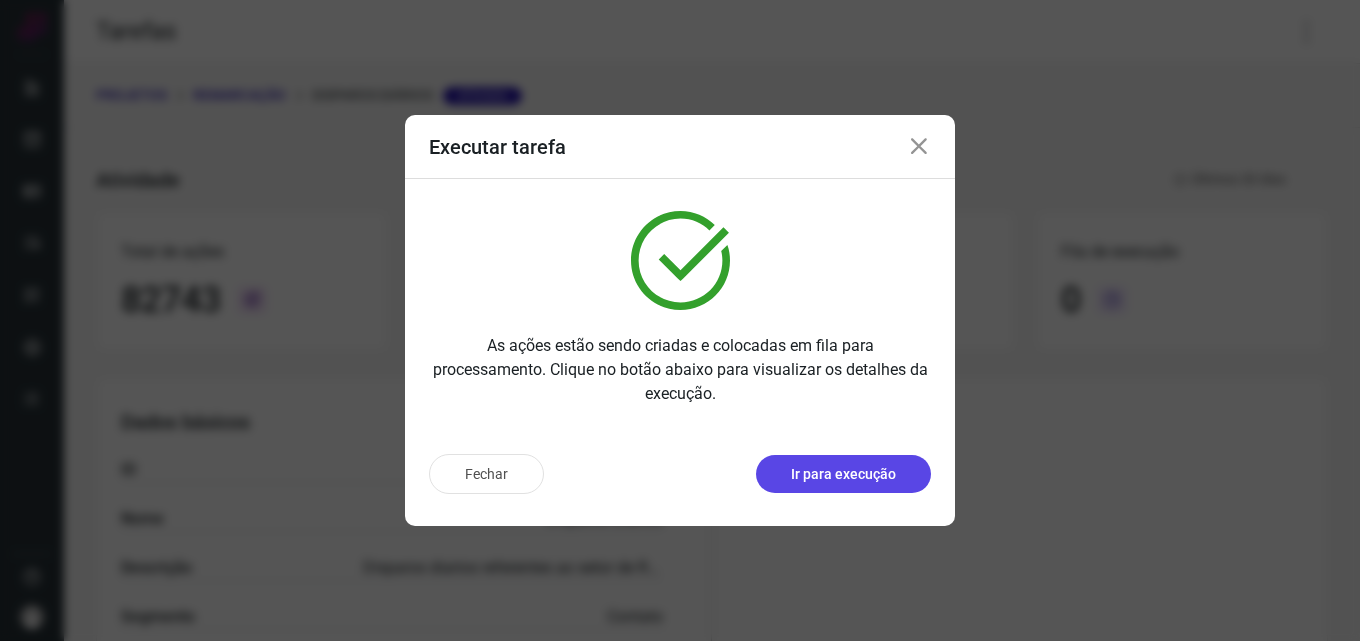 click on "Ir para execução" at bounding box center (843, 474) 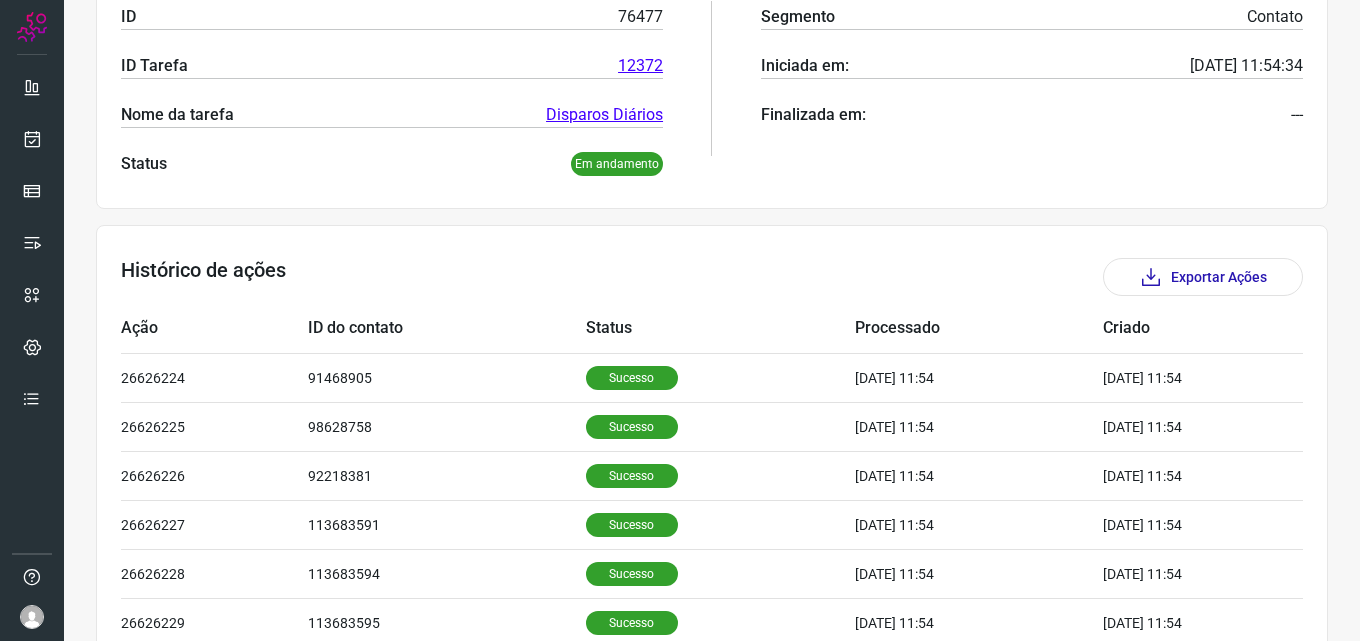 scroll, scrollTop: 25, scrollLeft: 0, axis: vertical 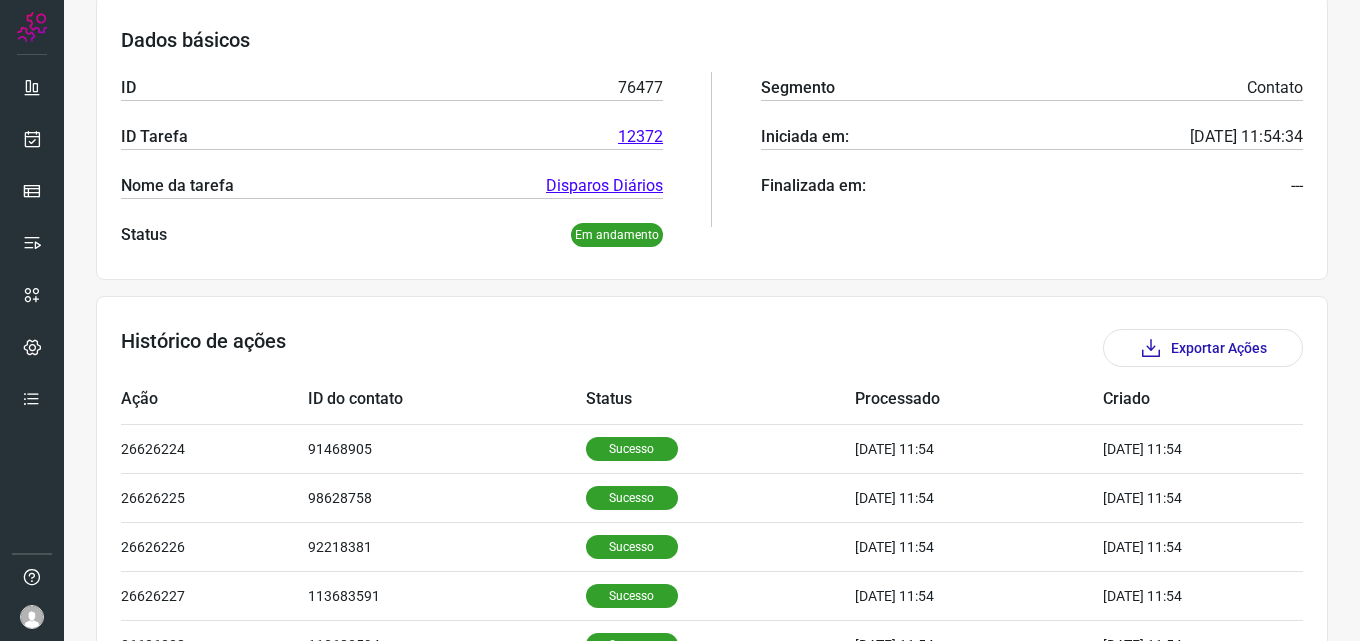 click on "Disparos Diários" at bounding box center (604, 186) 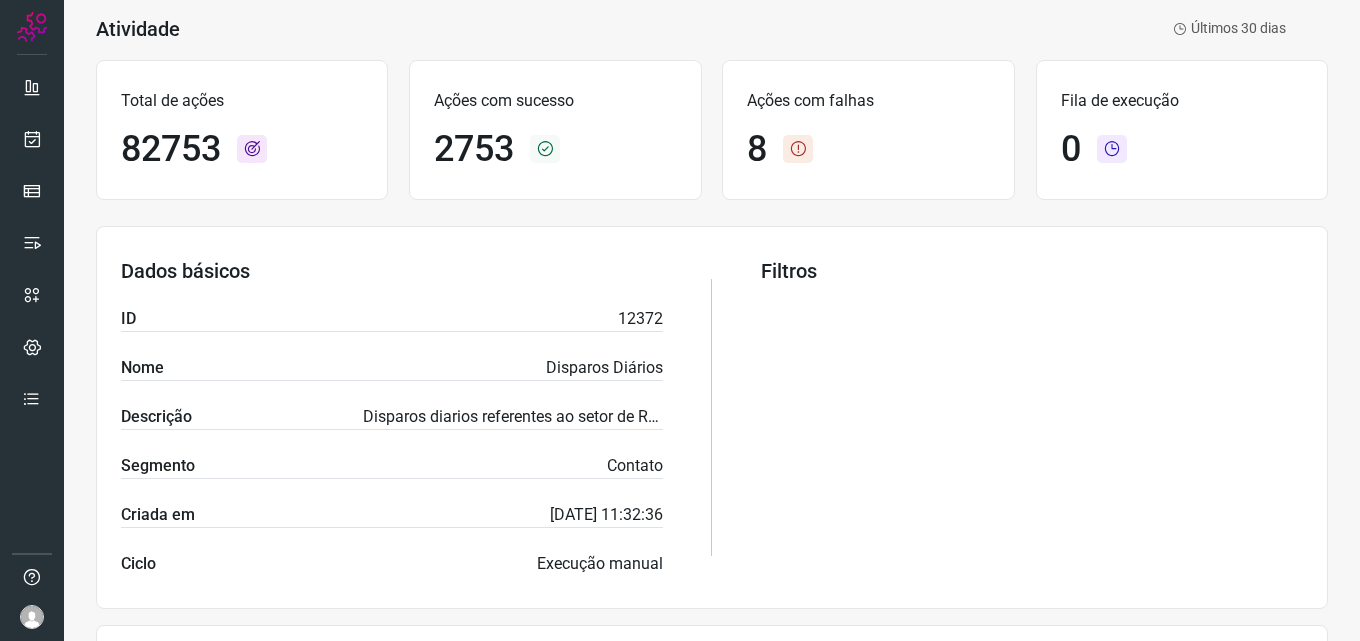 scroll, scrollTop: 0, scrollLeft: 0, axis: both 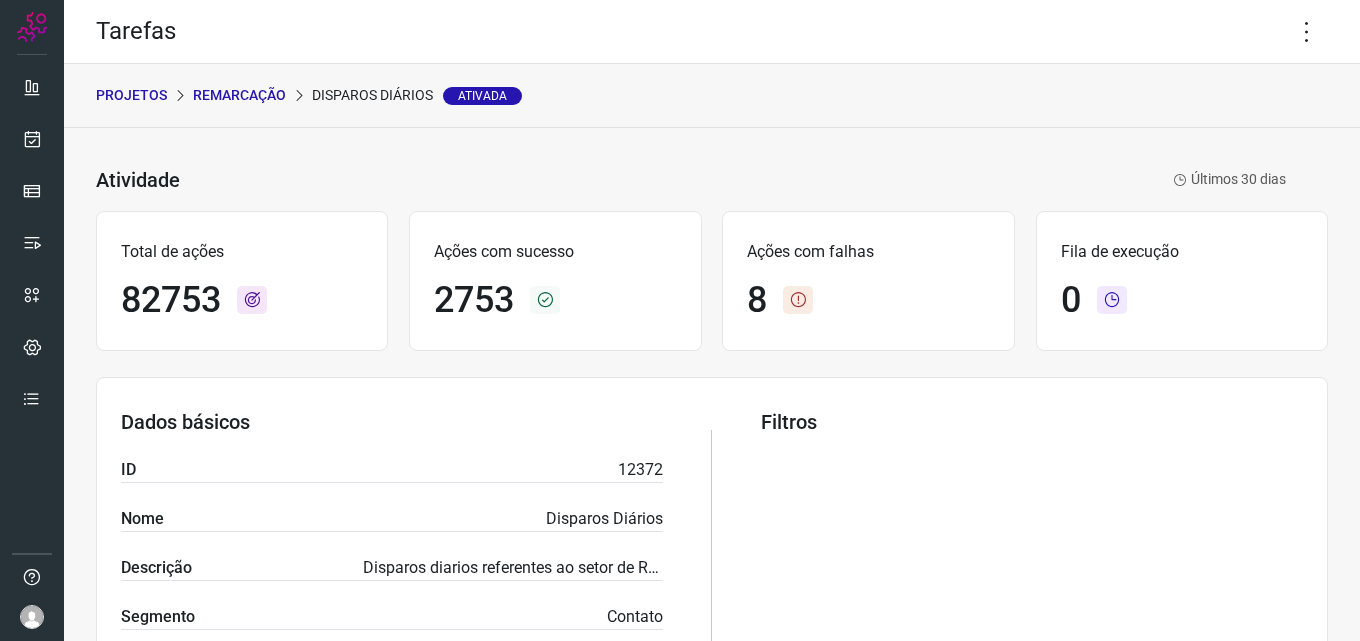 click on "8" at bounding box center [868, 300] 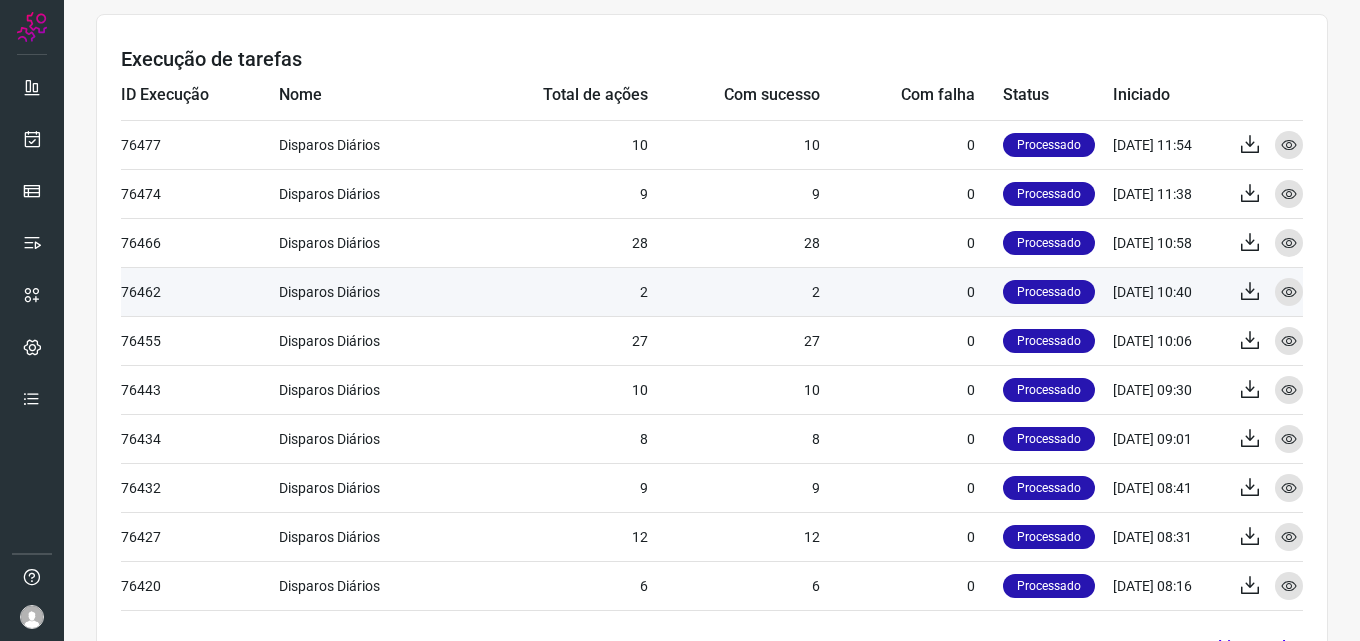 scroll, scrollTop: 833, scrollLeft: 0, axis: vertical 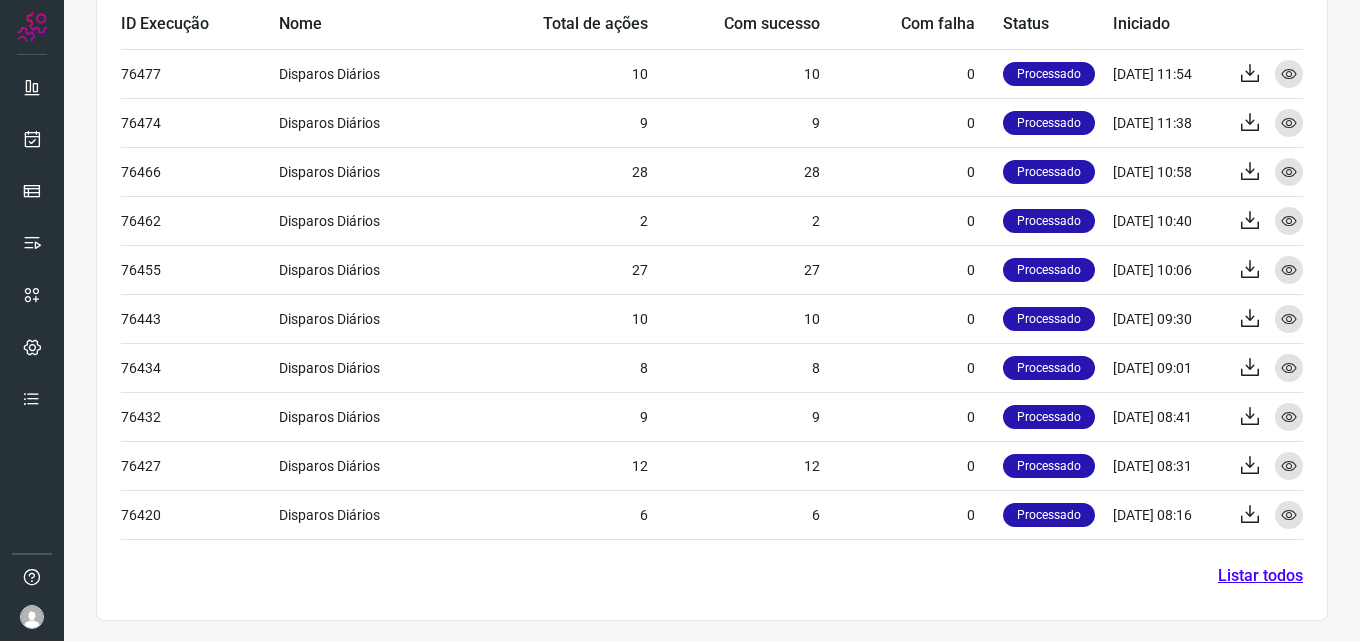 click on "Listar todos" at bounding box center (1260, 576) 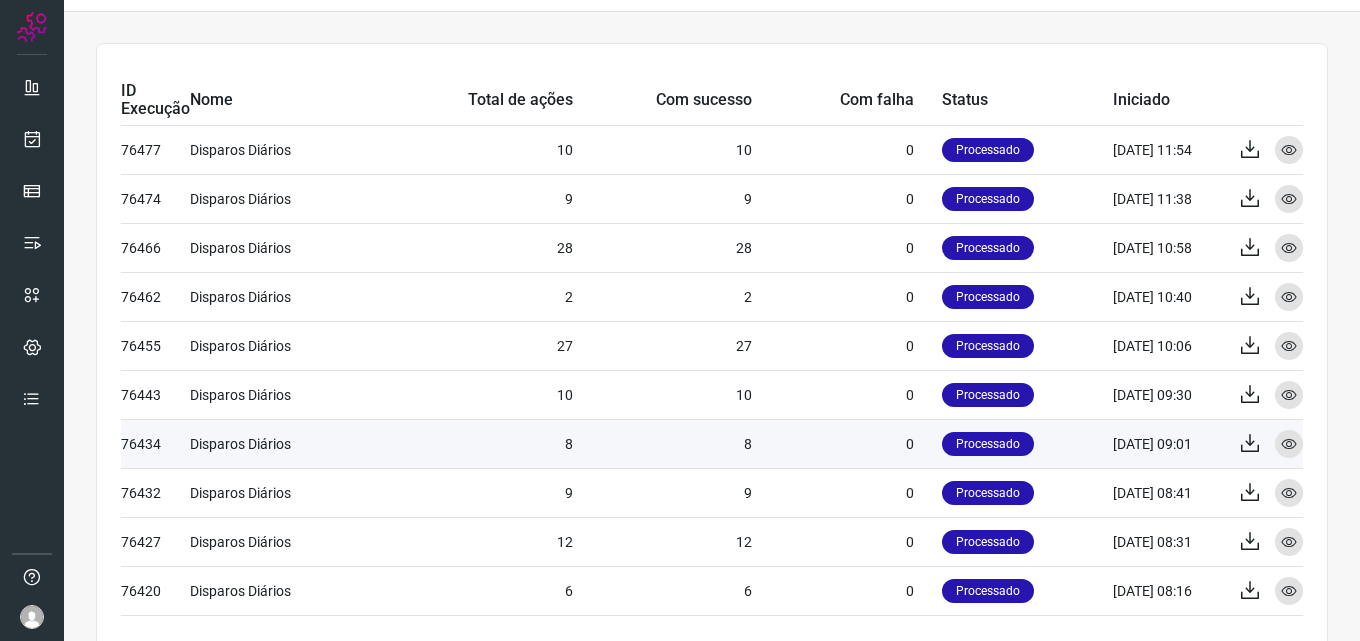 scroll, scrollTop: 80, scrollLeft: 0, axis: vertical 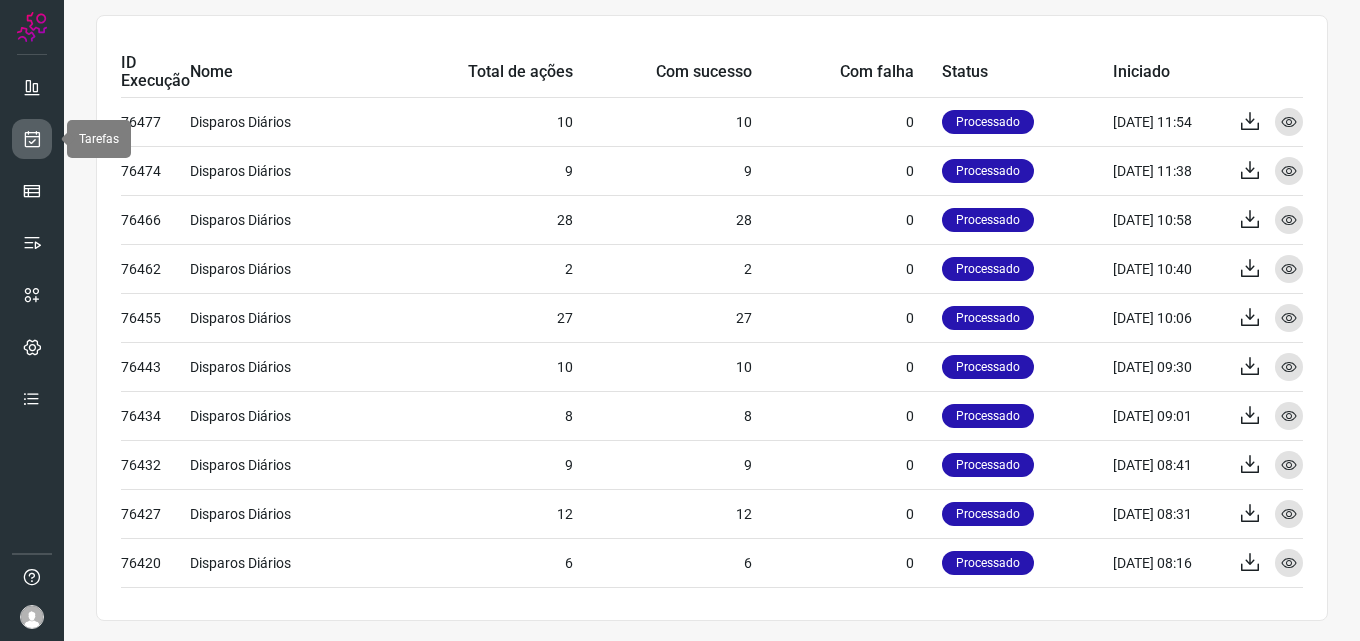 click at bounding box center (32, 139) 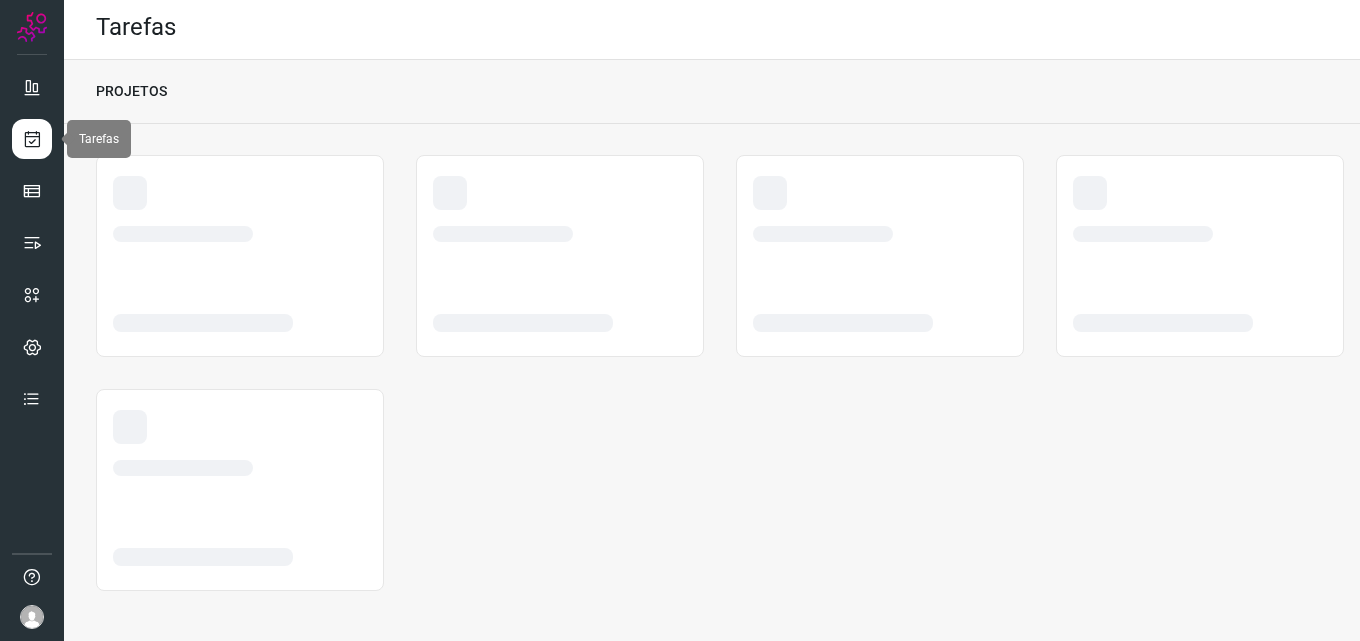 scroll, scrollTop: 4, scrollLeft: 0, axis: vertical 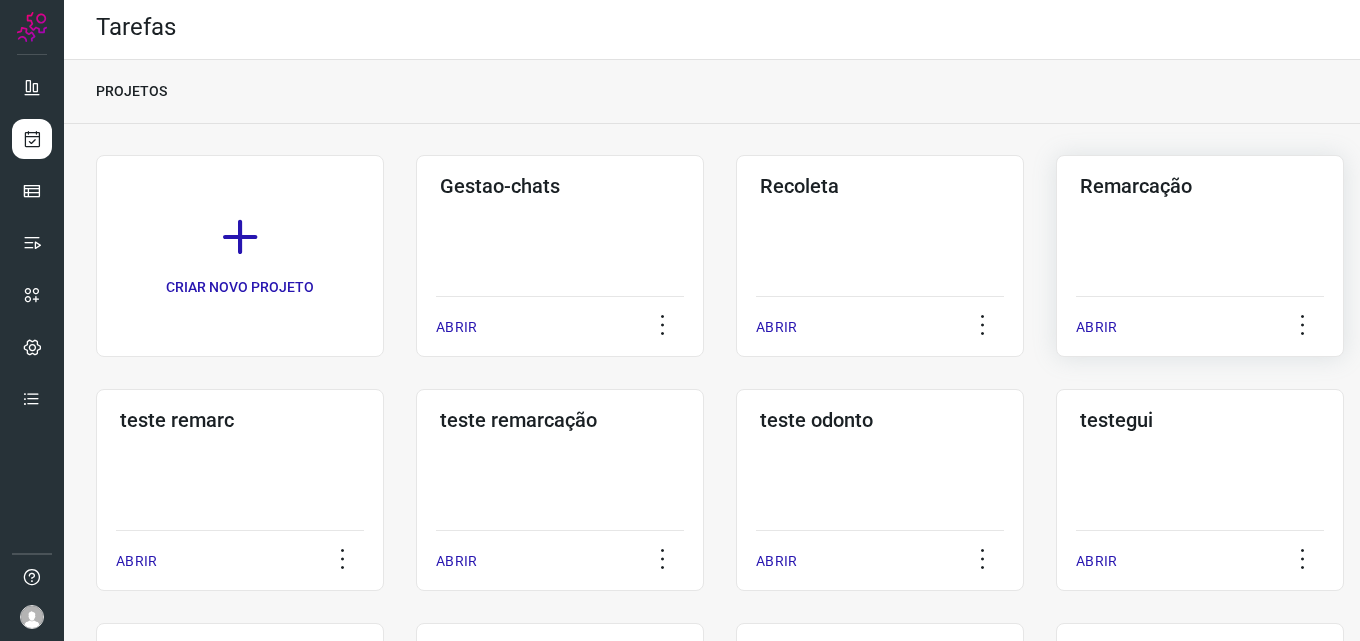 click on "Remarcação  ABRIR" 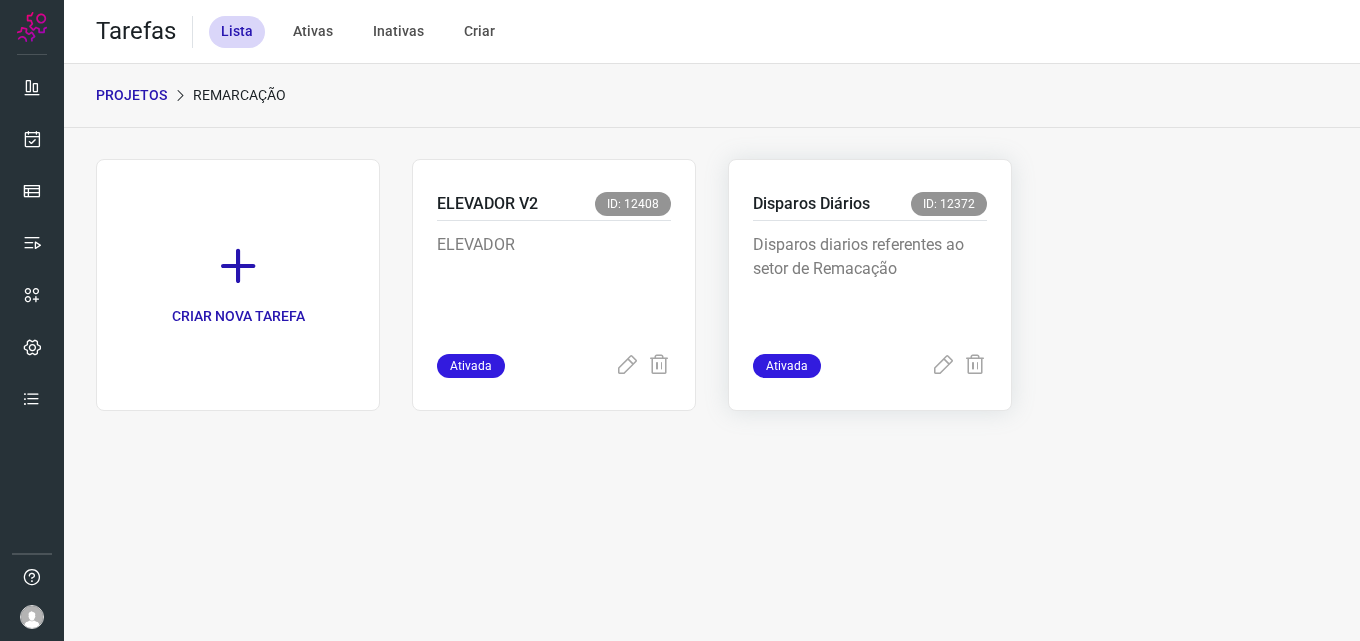 scroll, scrollTop: 0, scrollLeft: 0, axis: both 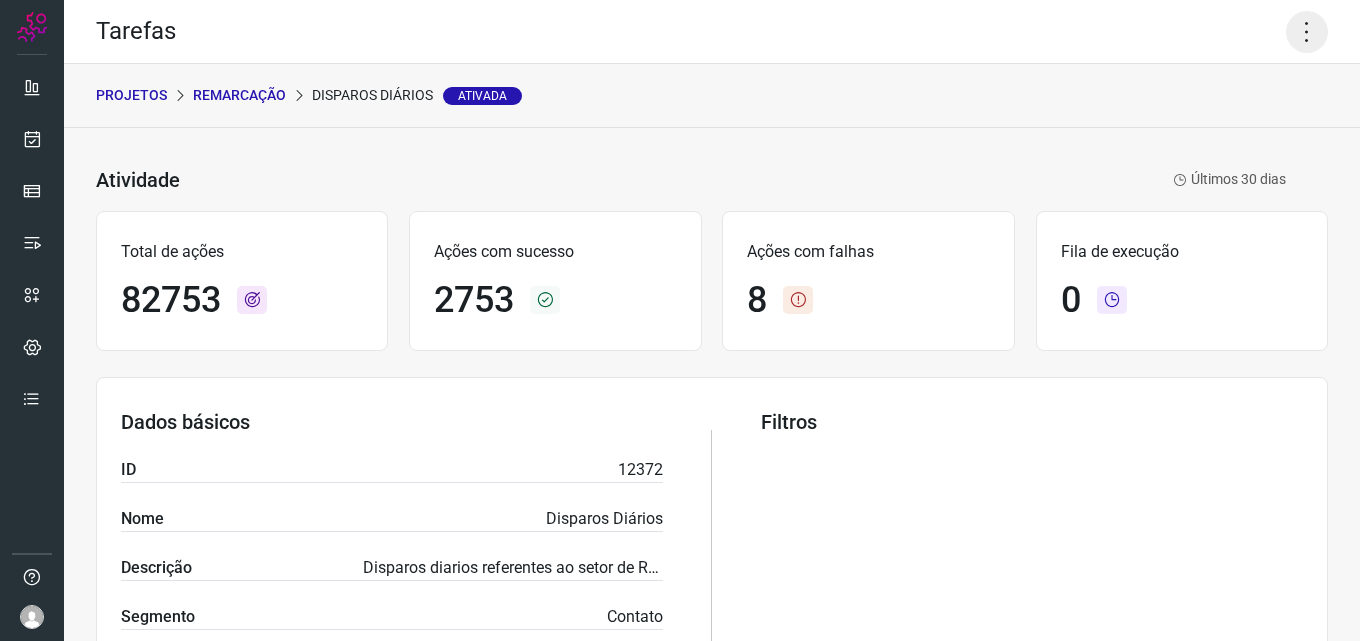 click 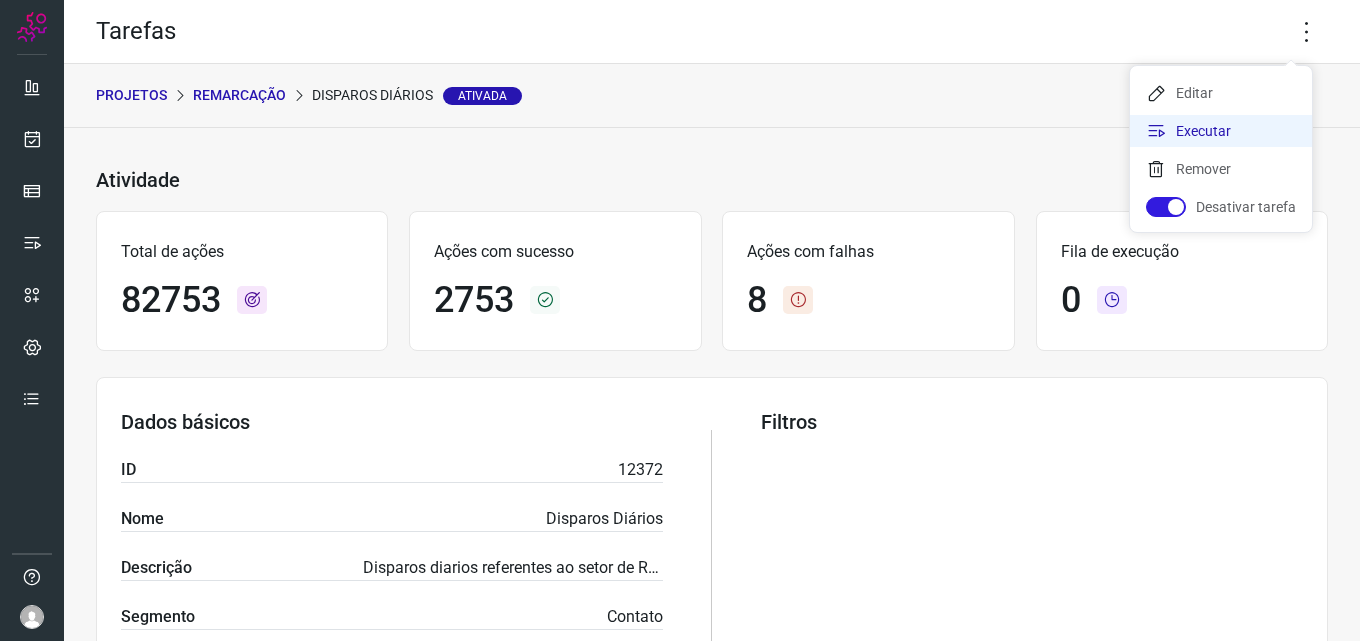 click on "Executar" 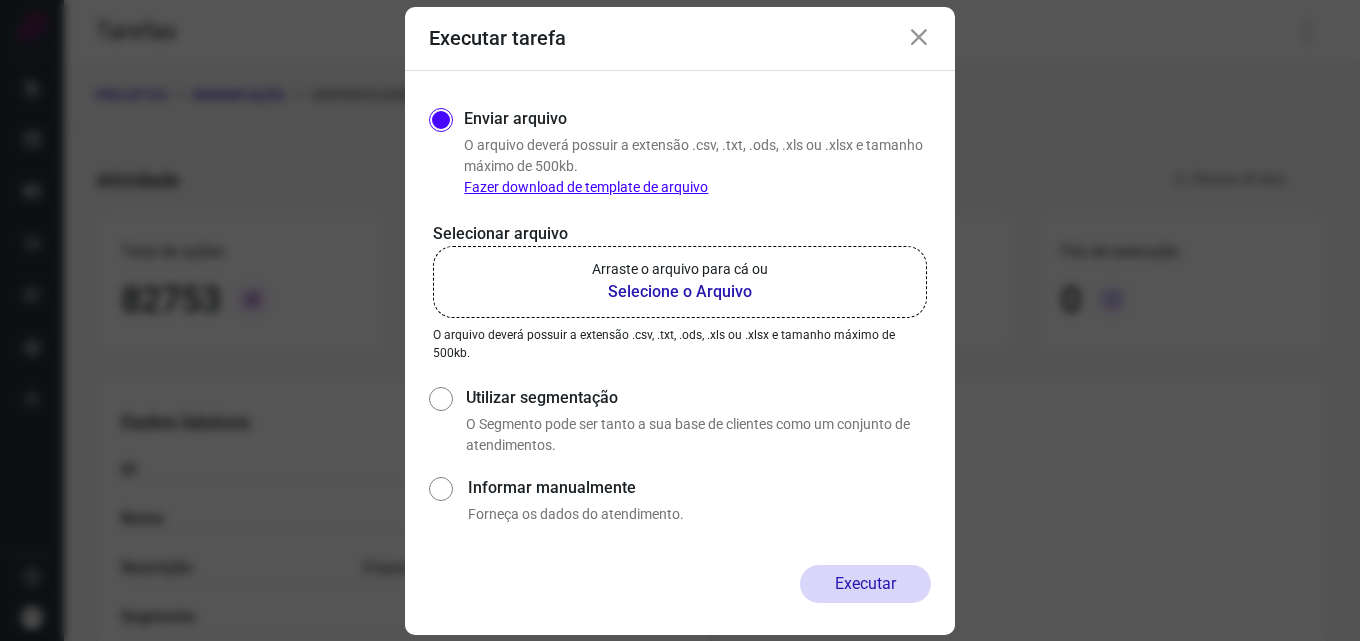 click on "Selecione o Arquivo" at bounding box center [680, 292] 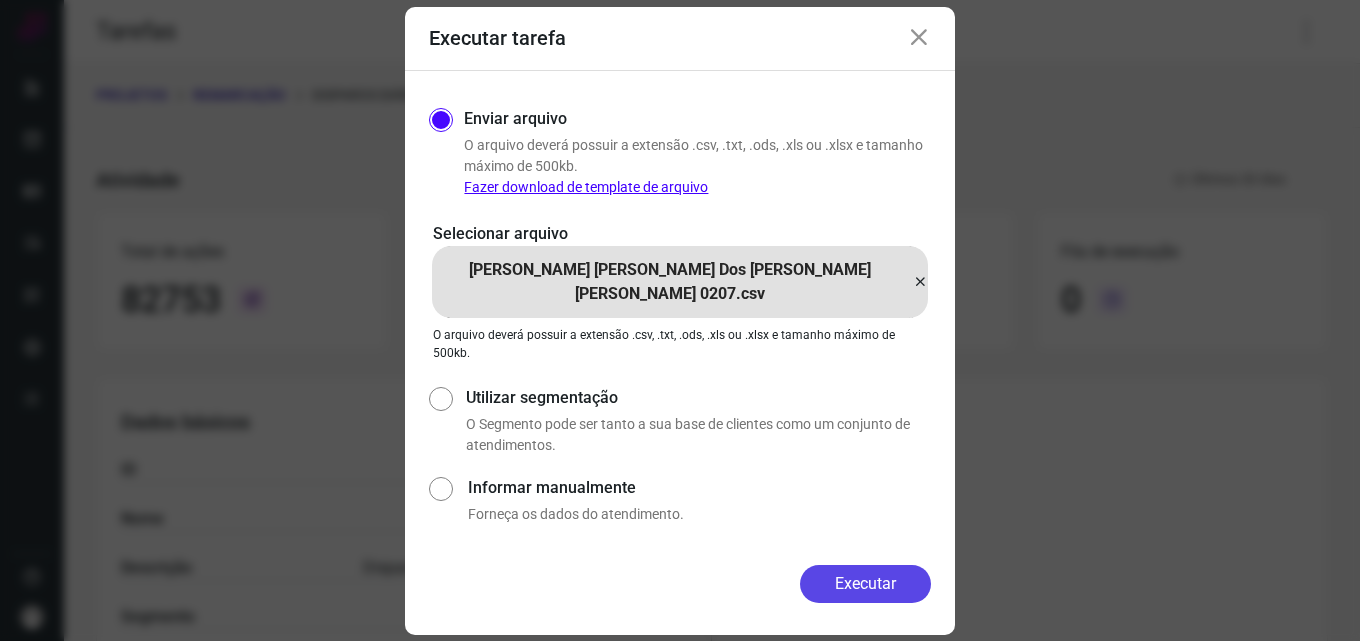 click on "Executar" at bounding box center [865, 584] 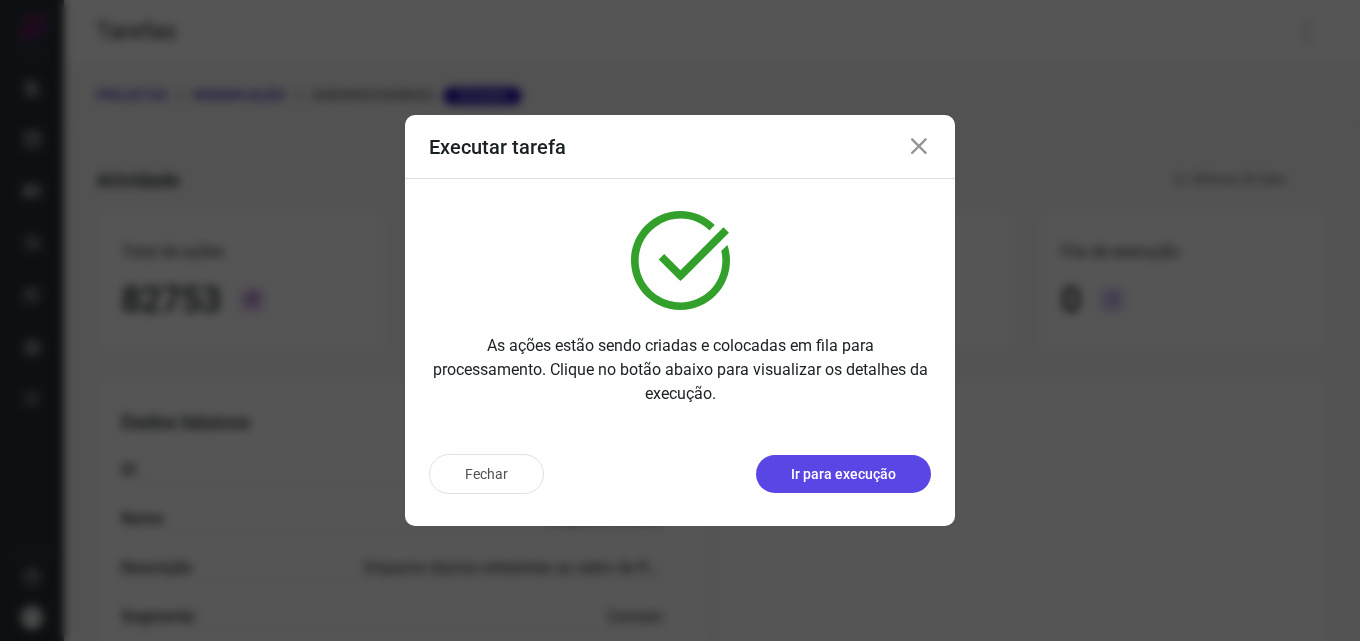 click on "Ir para execução" at bounding box center (843, 474) 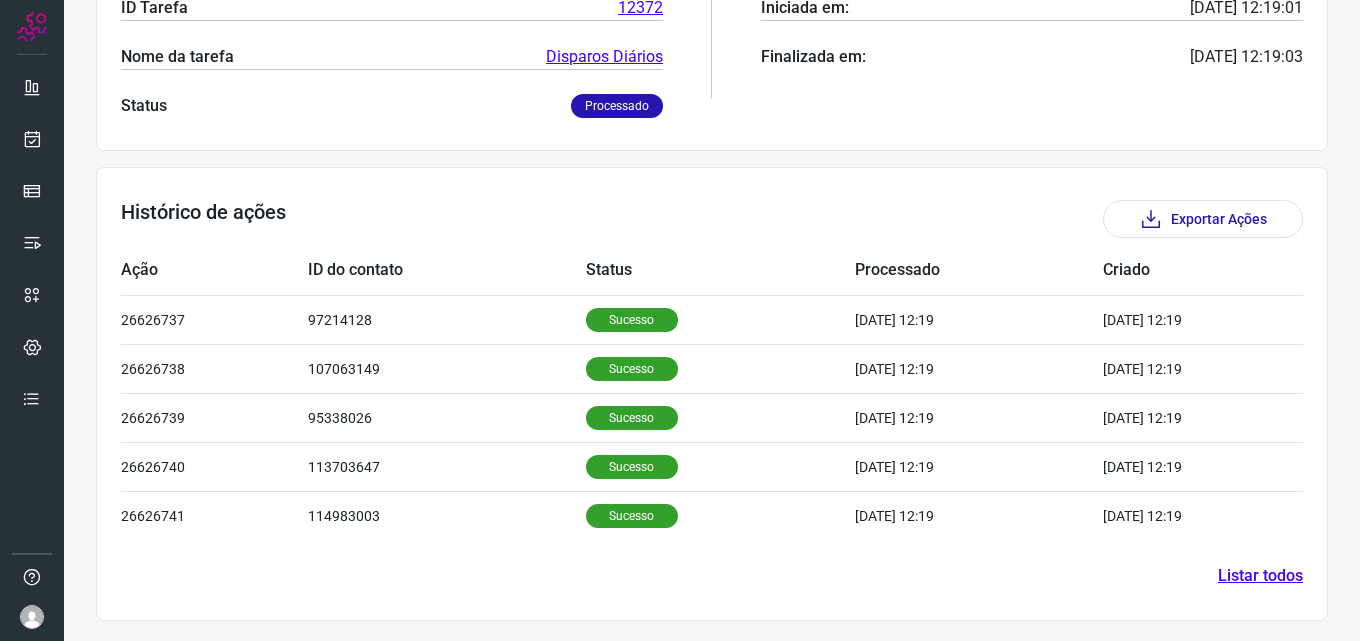 scroll, scrollTop: 0, scrollLeft: 0, axis: both 